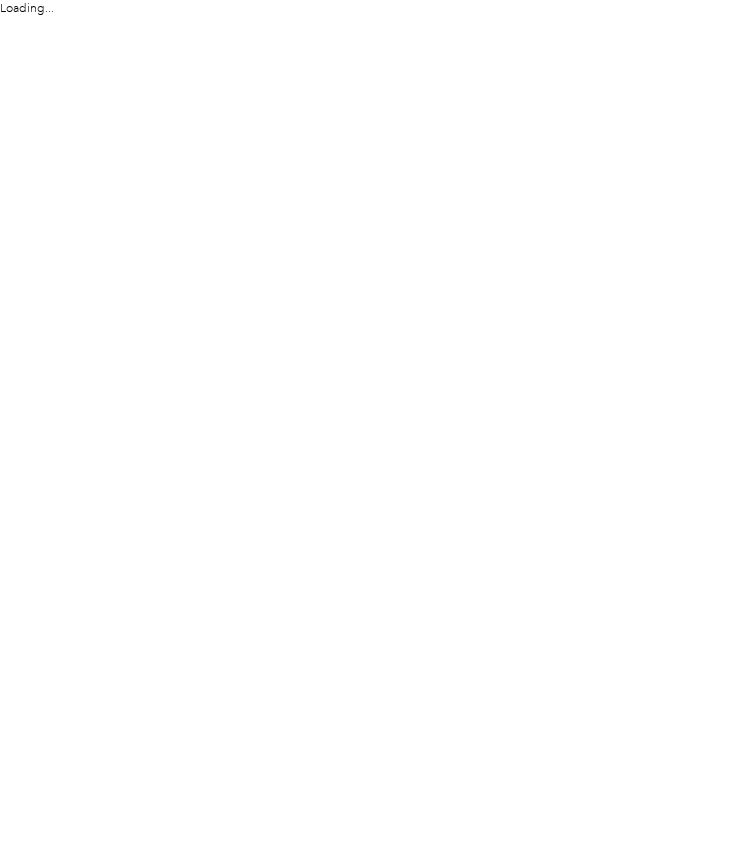 scroll, scrollTop: 0, scrollLeft: 0, axis: both 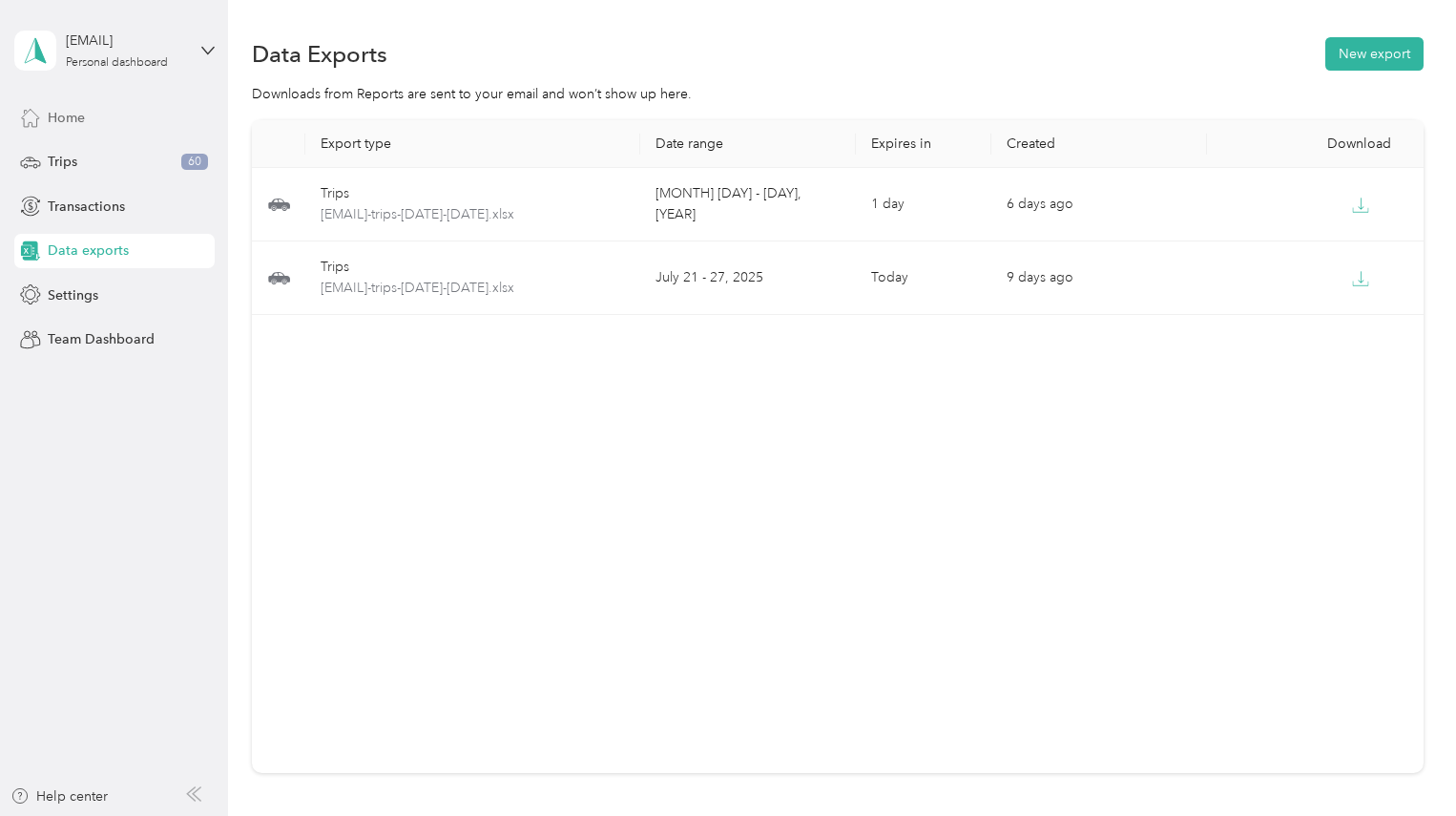 click on "Home" at bounding box center [114, 117] 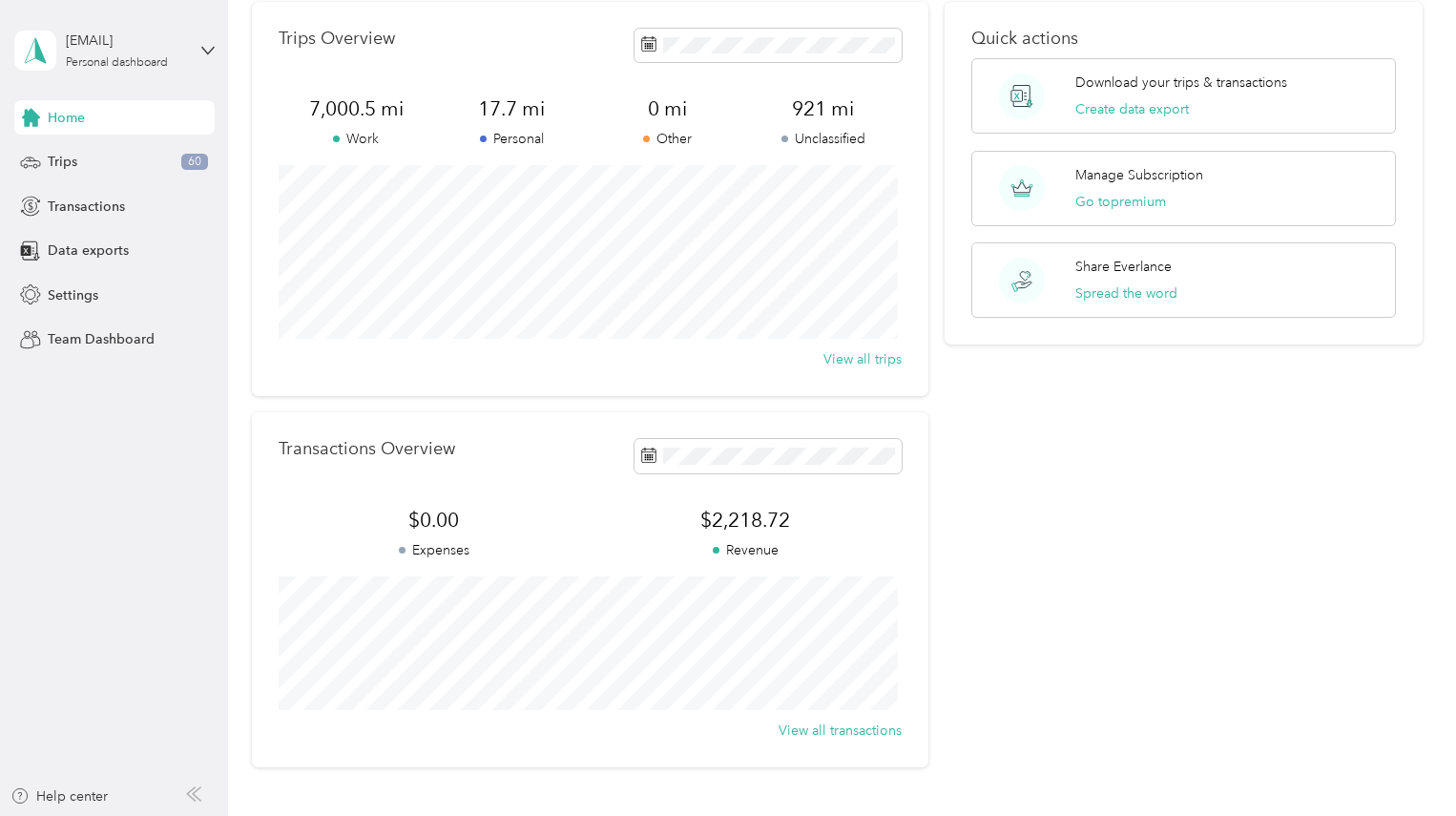 scroll, scrollTop: 0, scrollLeft: 0, axis: both 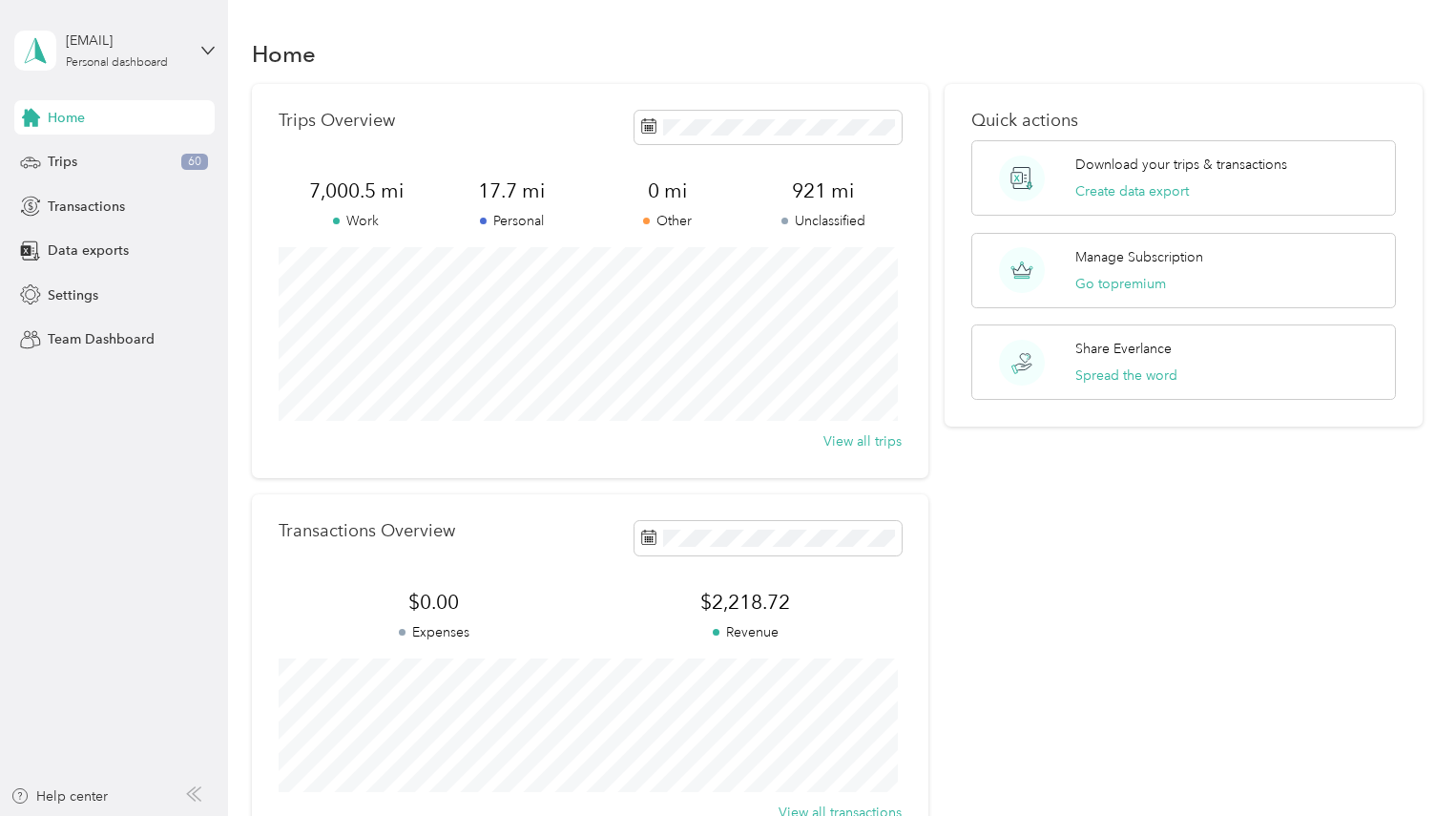 click on "Trips Overview" at bounding box center [590, 127] 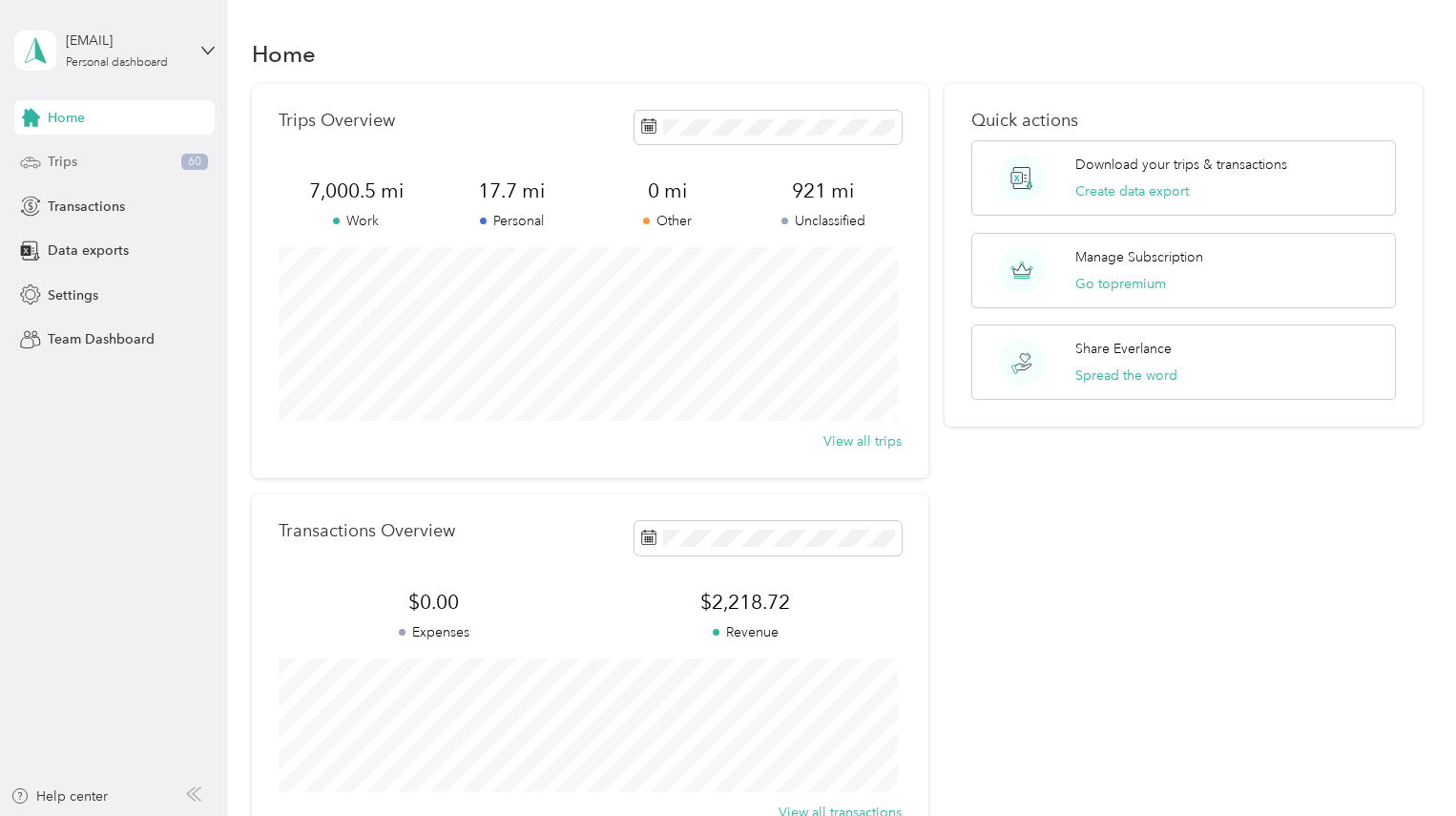 click on "Trips 60" at bounding box center (114, 162) 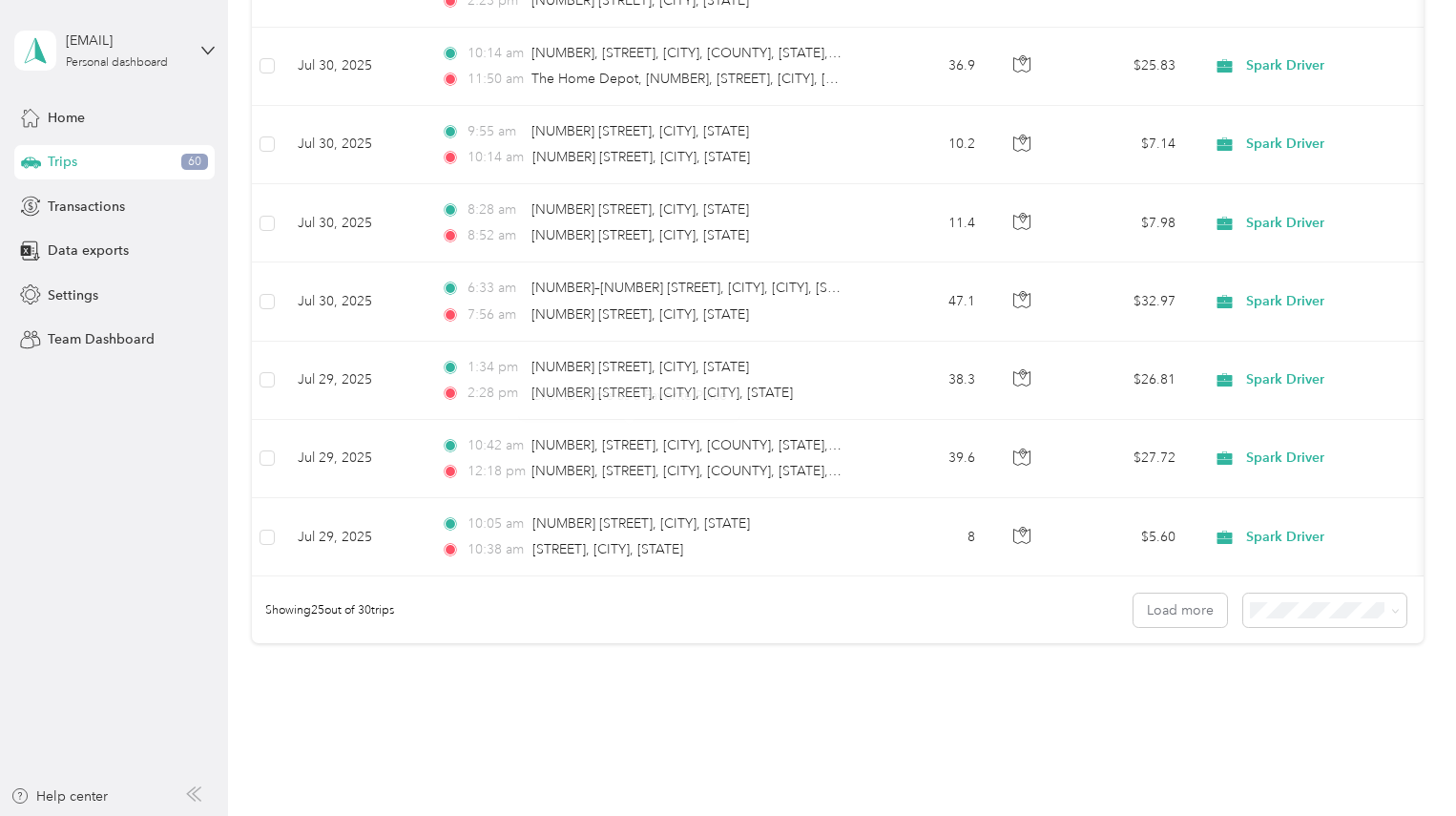 scroll, scrollTop: 1804, scrollLeft: 0, axis: vertical 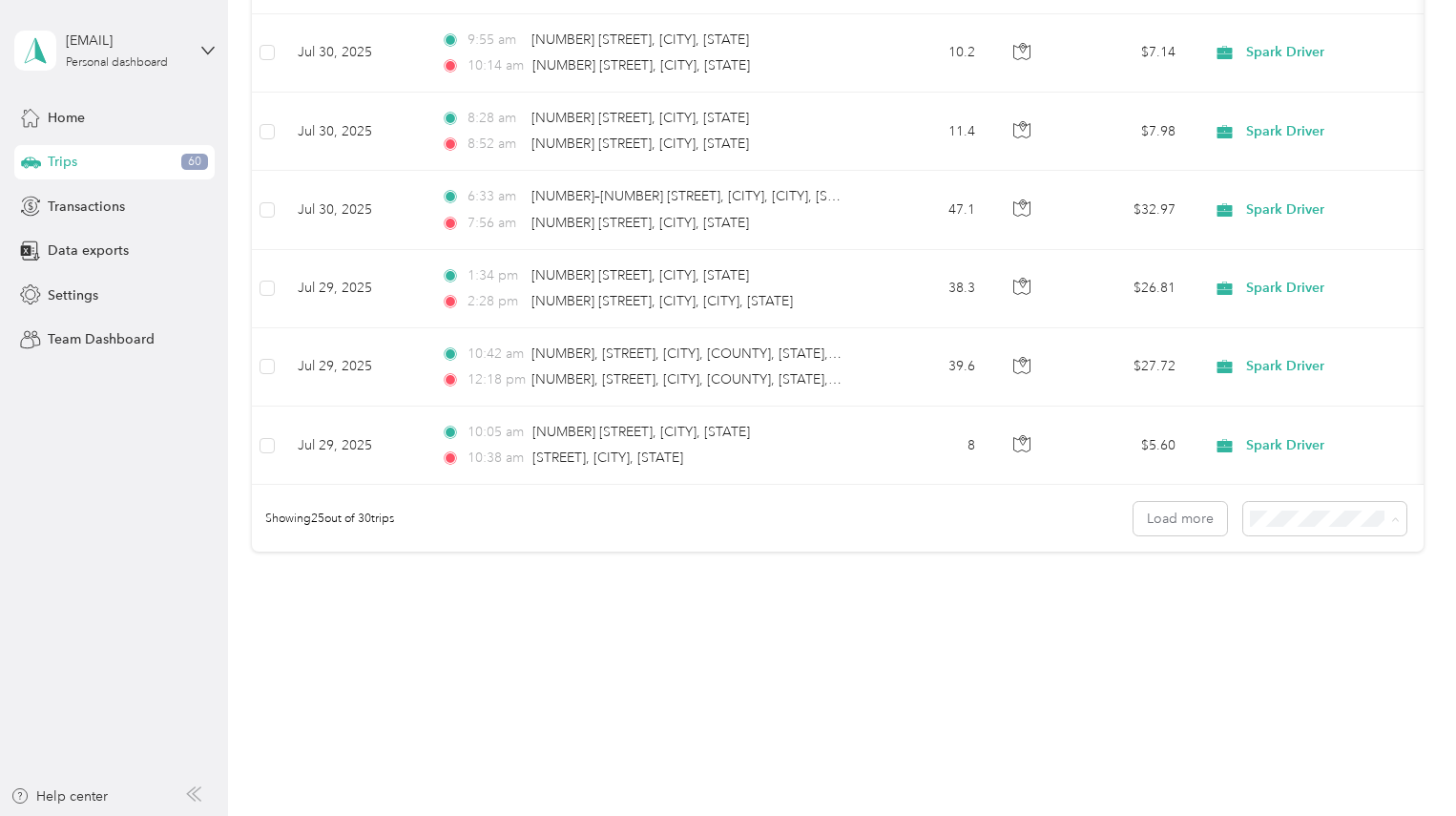 click on "100 per load" at bounding box center (1320, 620) 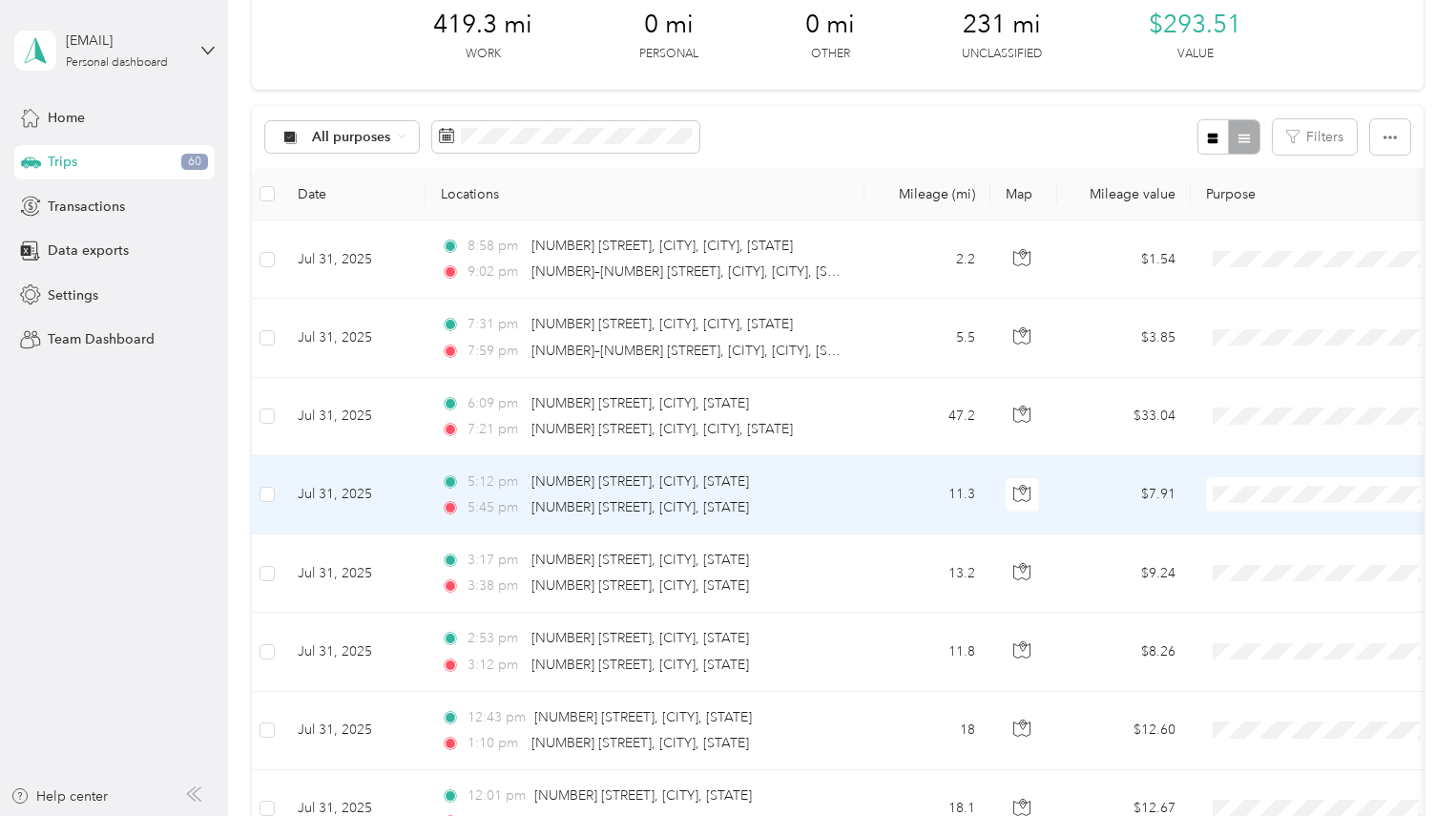 scroll, scrollTop: 100, scrollLeft: 0, axis: vertical 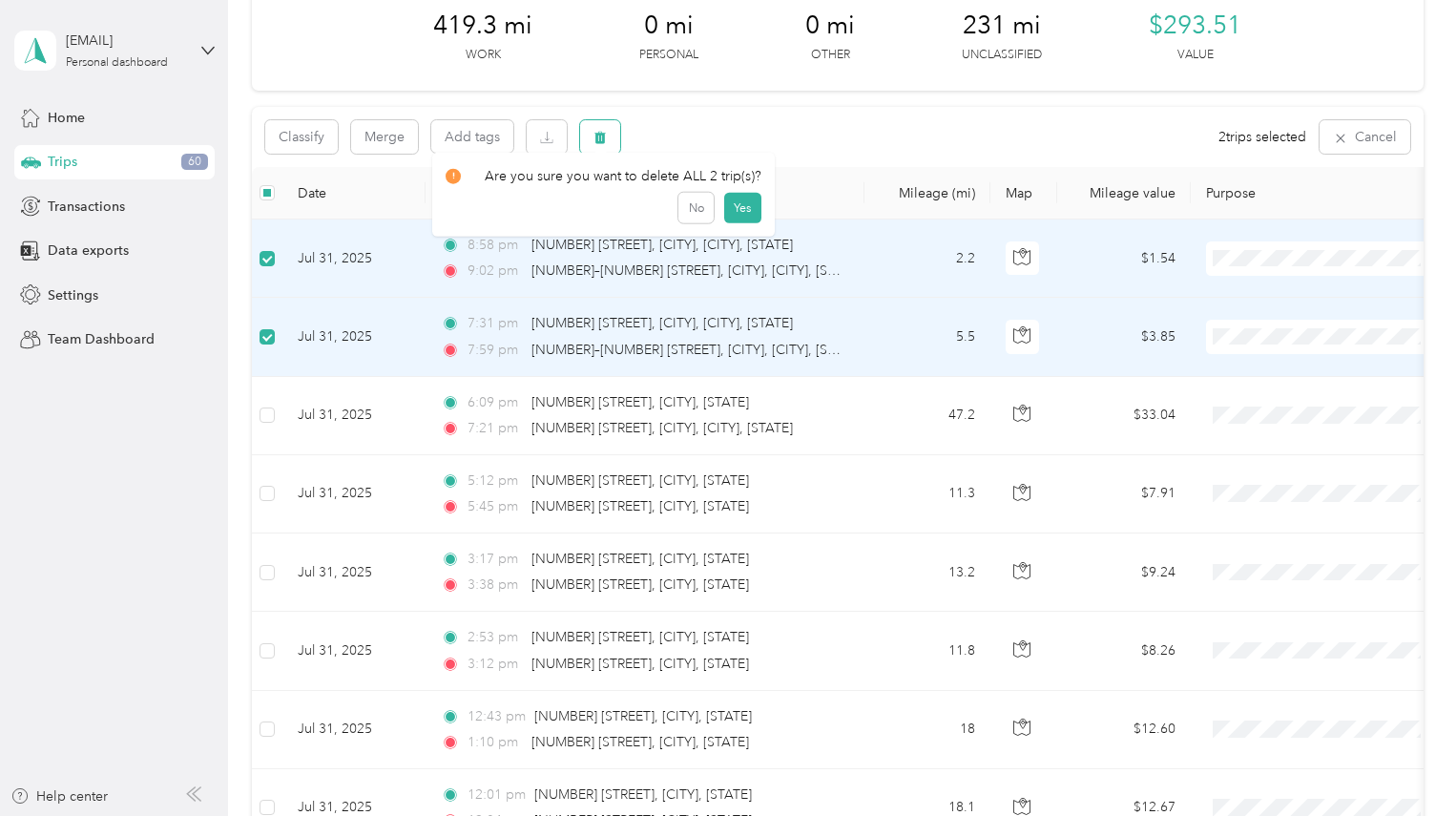 click at bounding box center (600, 136) 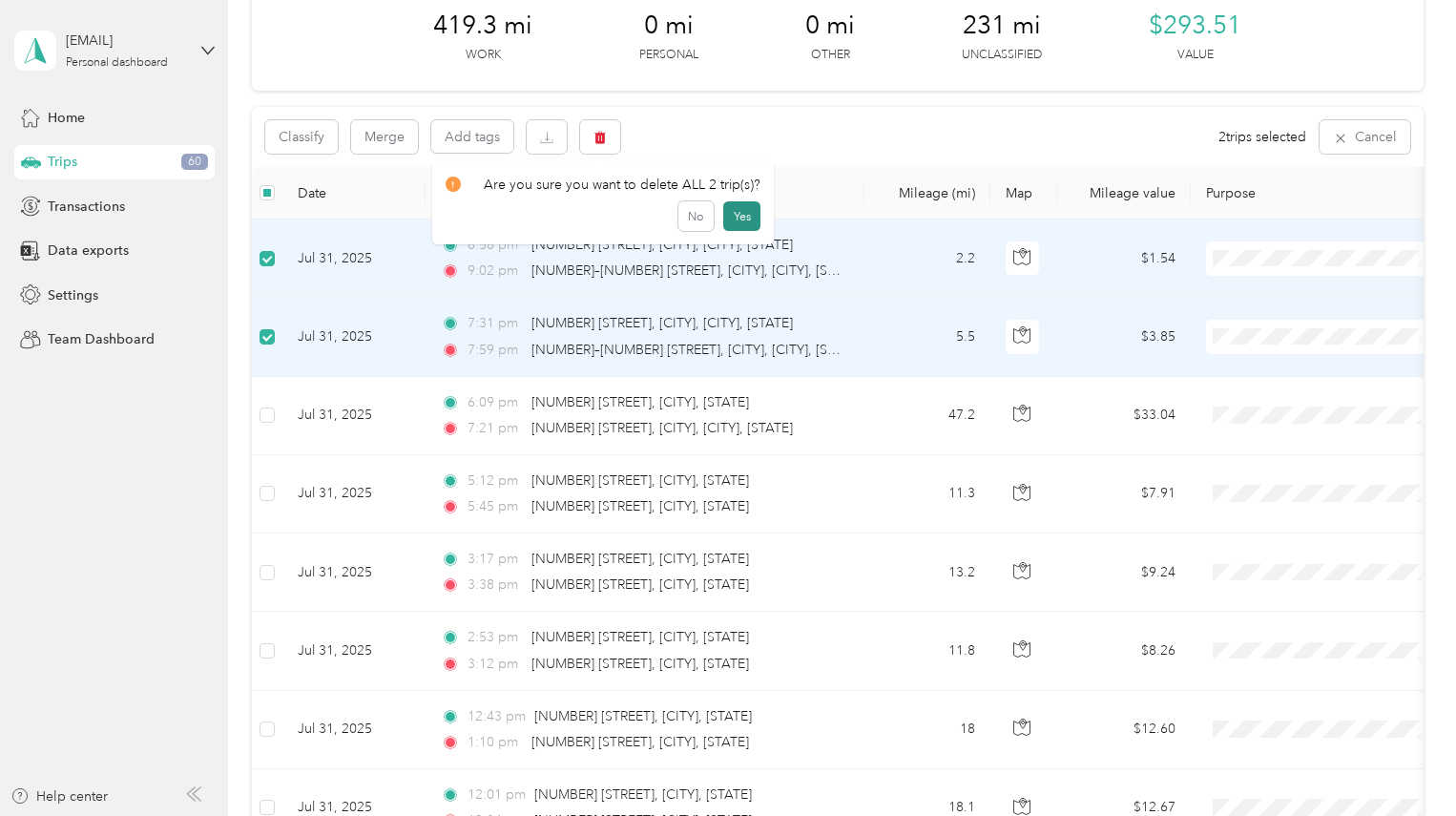 click on "Yes" at bounding box center (741, 217) 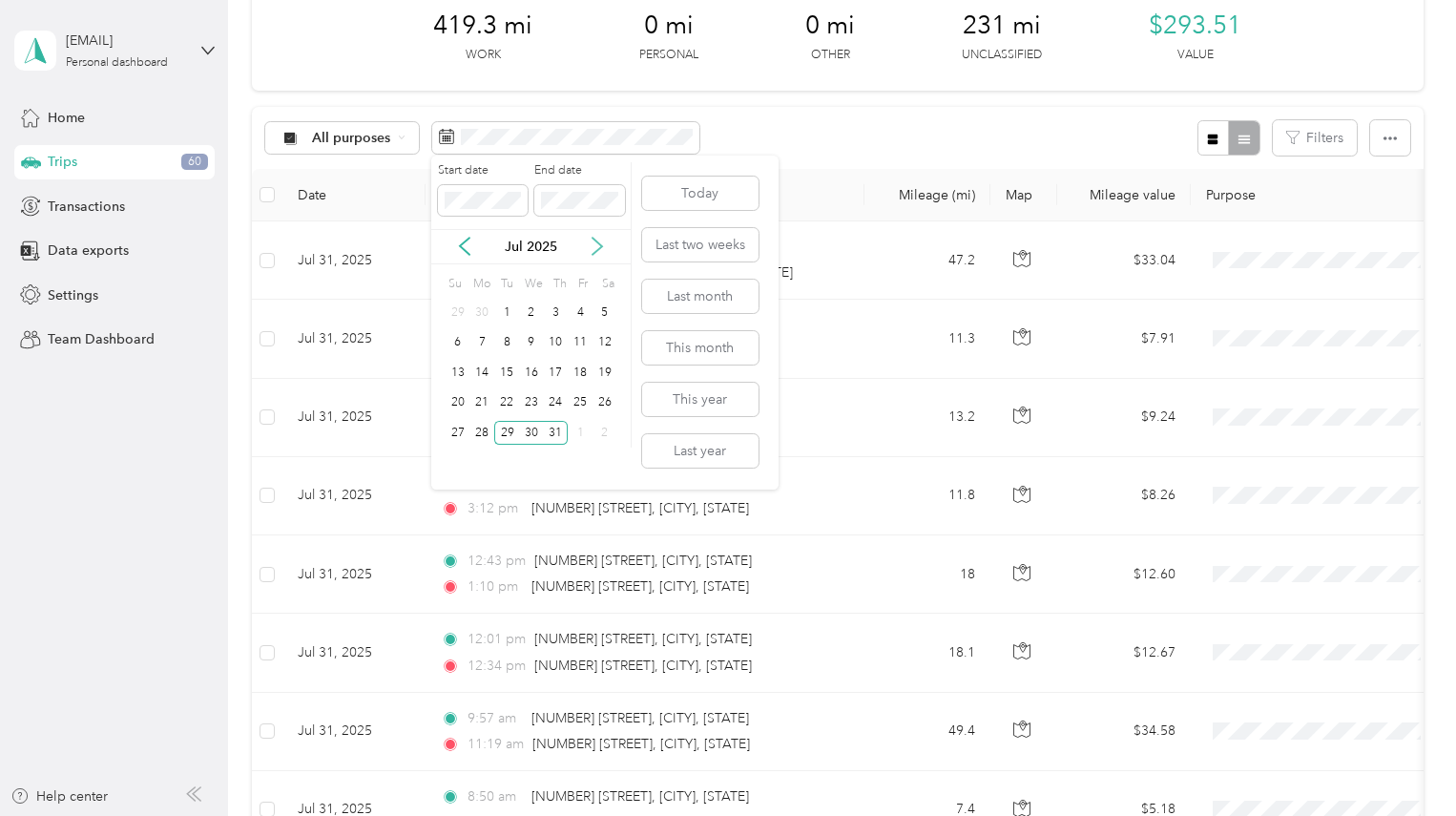 click 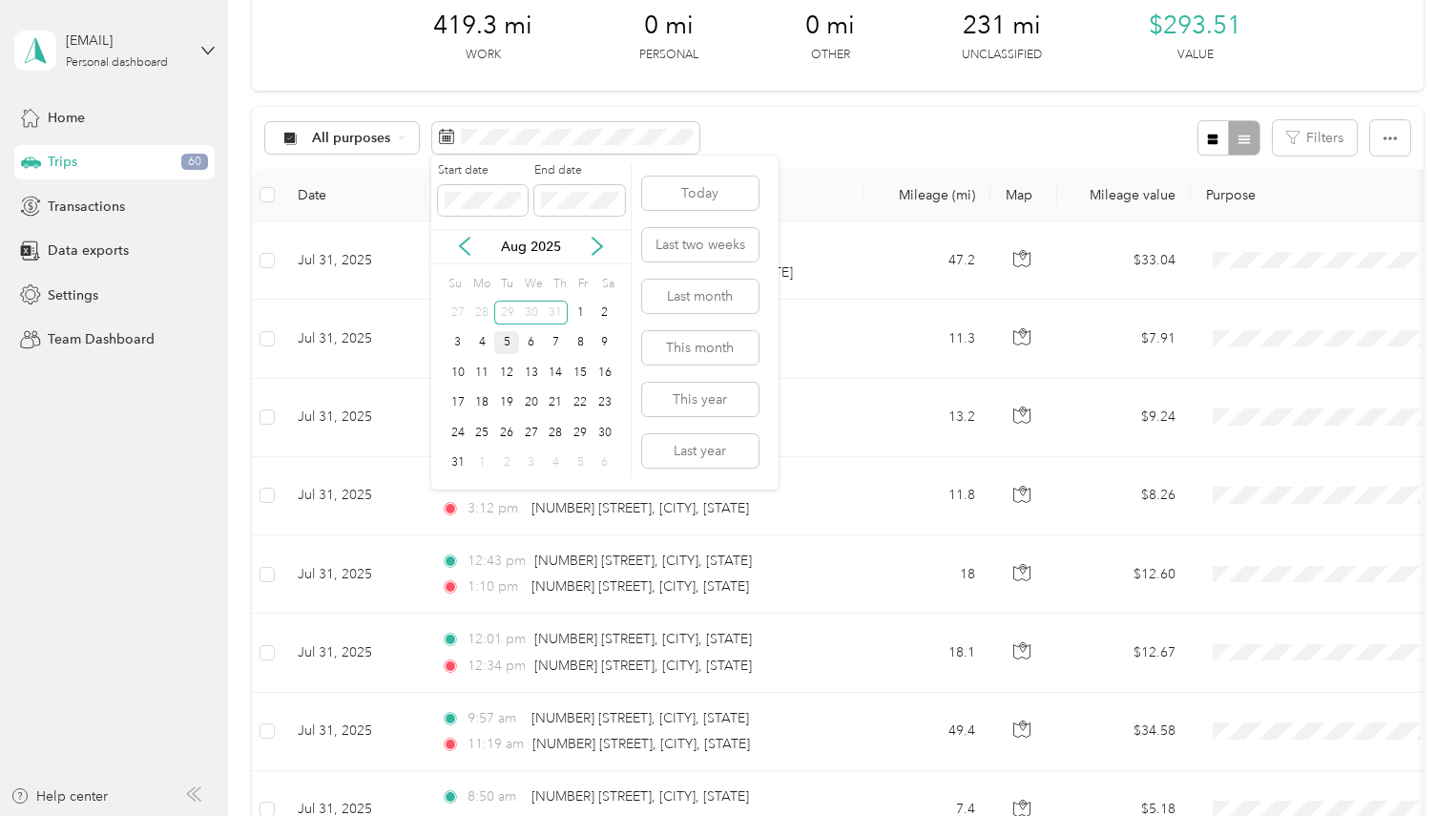 click on "5" at bounding box center [507, 343] 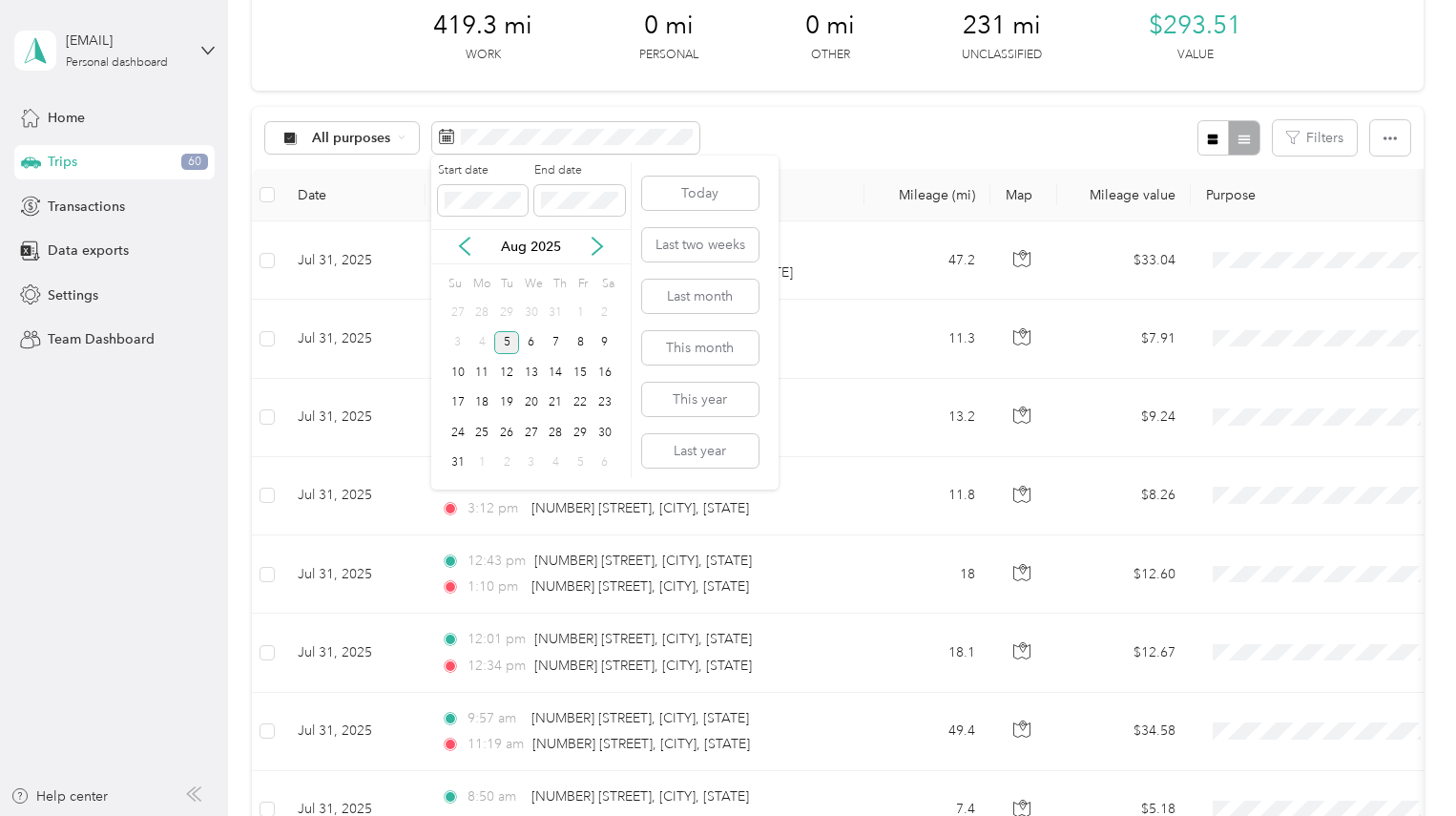 click on "Aug 2025" at bounding box center [530, 246] 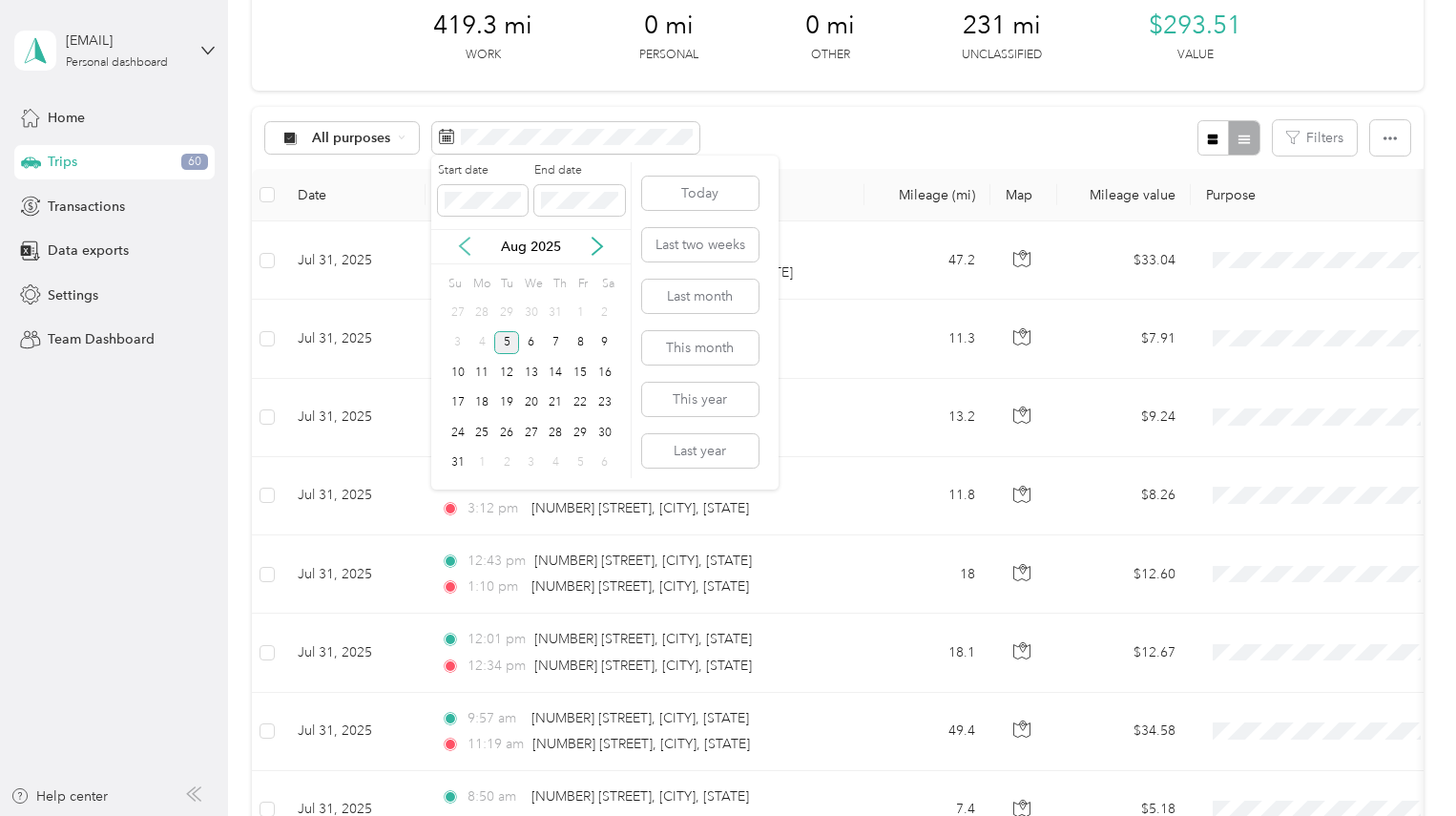 click 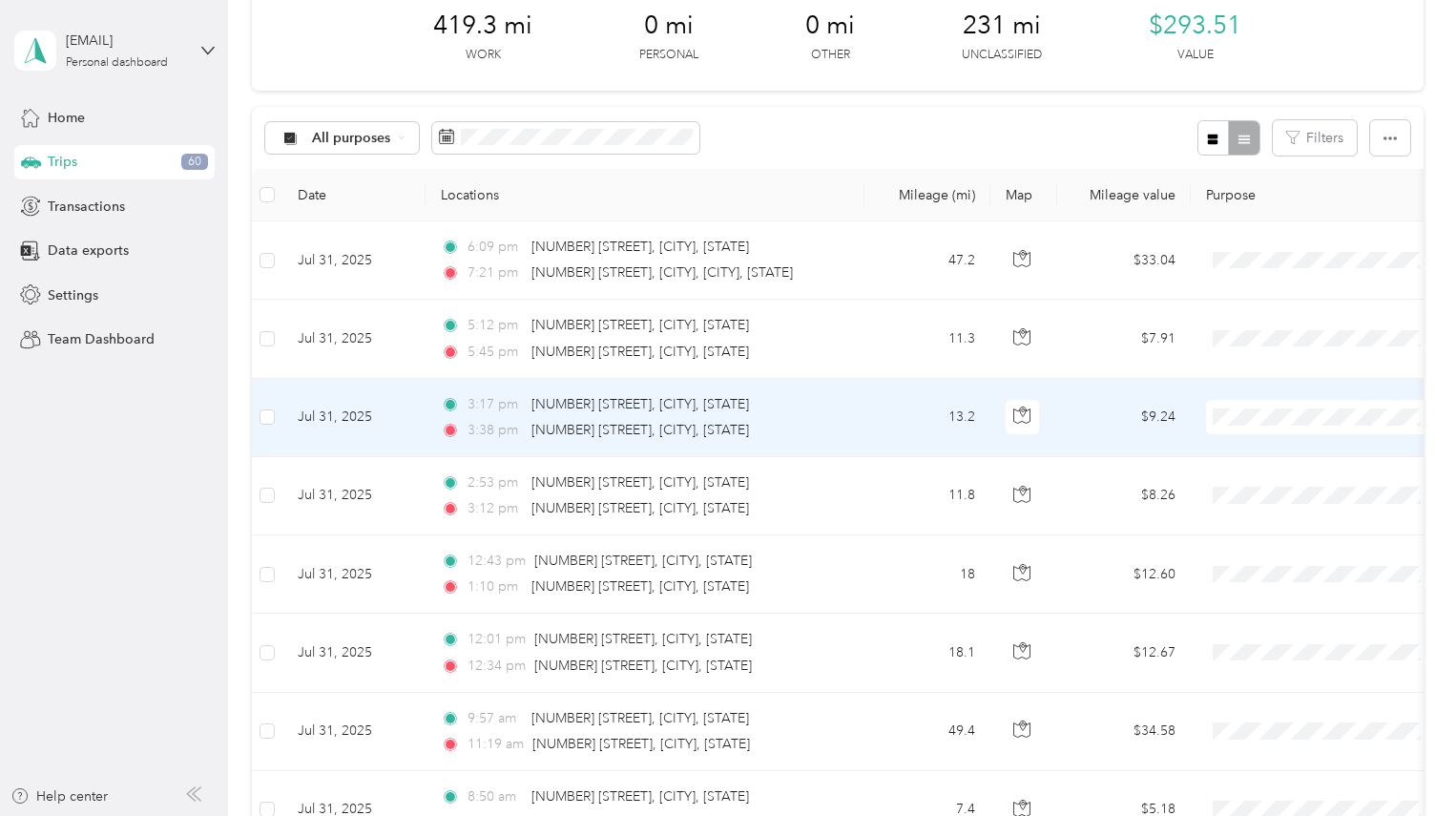 click on "[TIME] [NUMBER] [STREET], [CITY], [STATE]" at bounding box center (641, 405) 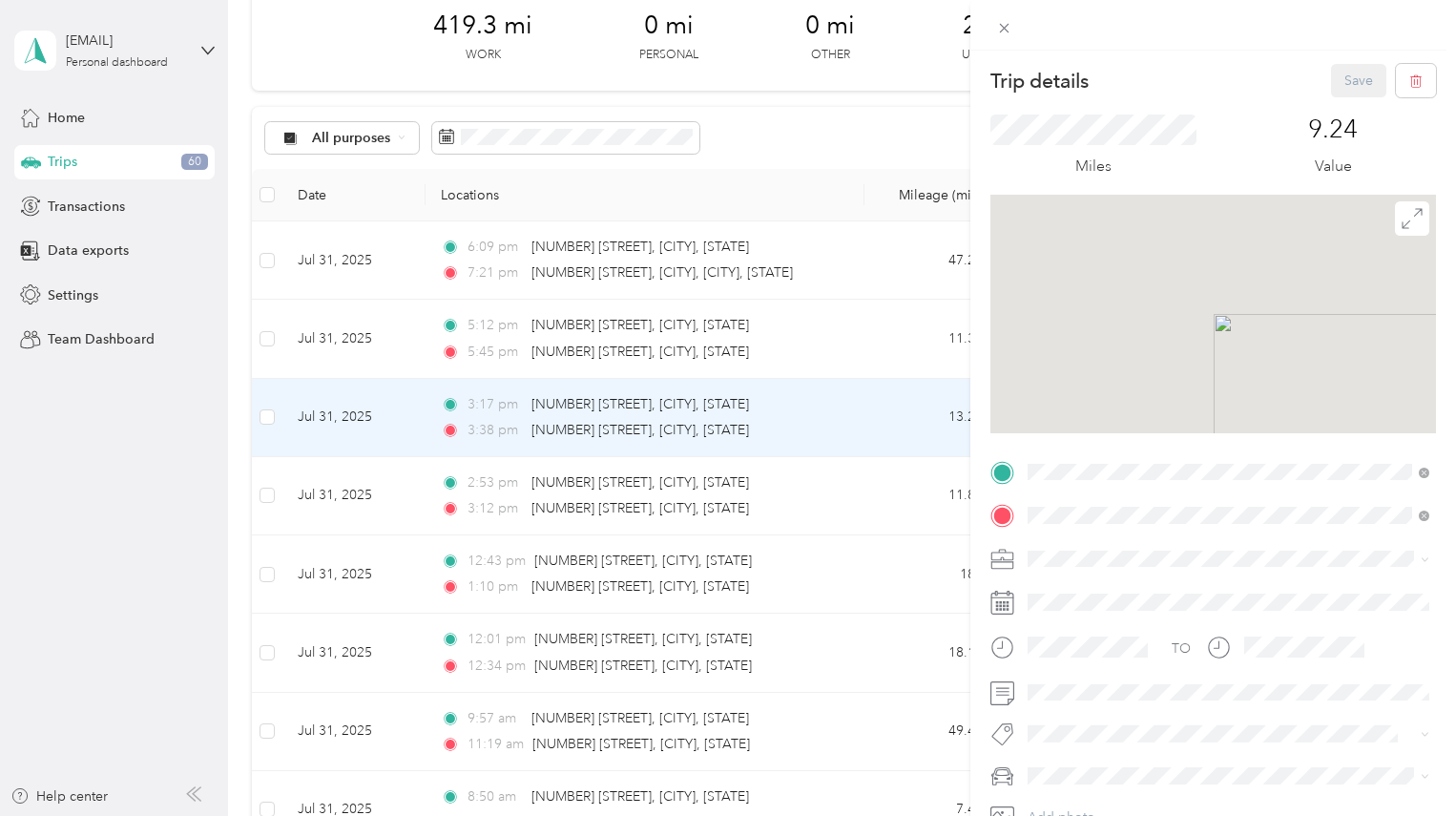 click on "Trip details Save This trip cannot be edited because it is either under review, approved, or paid. Contact your Team Manager to edit it. Miles [NUMBER] Value  To navigate the map with touch gestures double-tap and hold your finger on the map, then drag the map. TO Add photo" at bounding box center [728, 408] 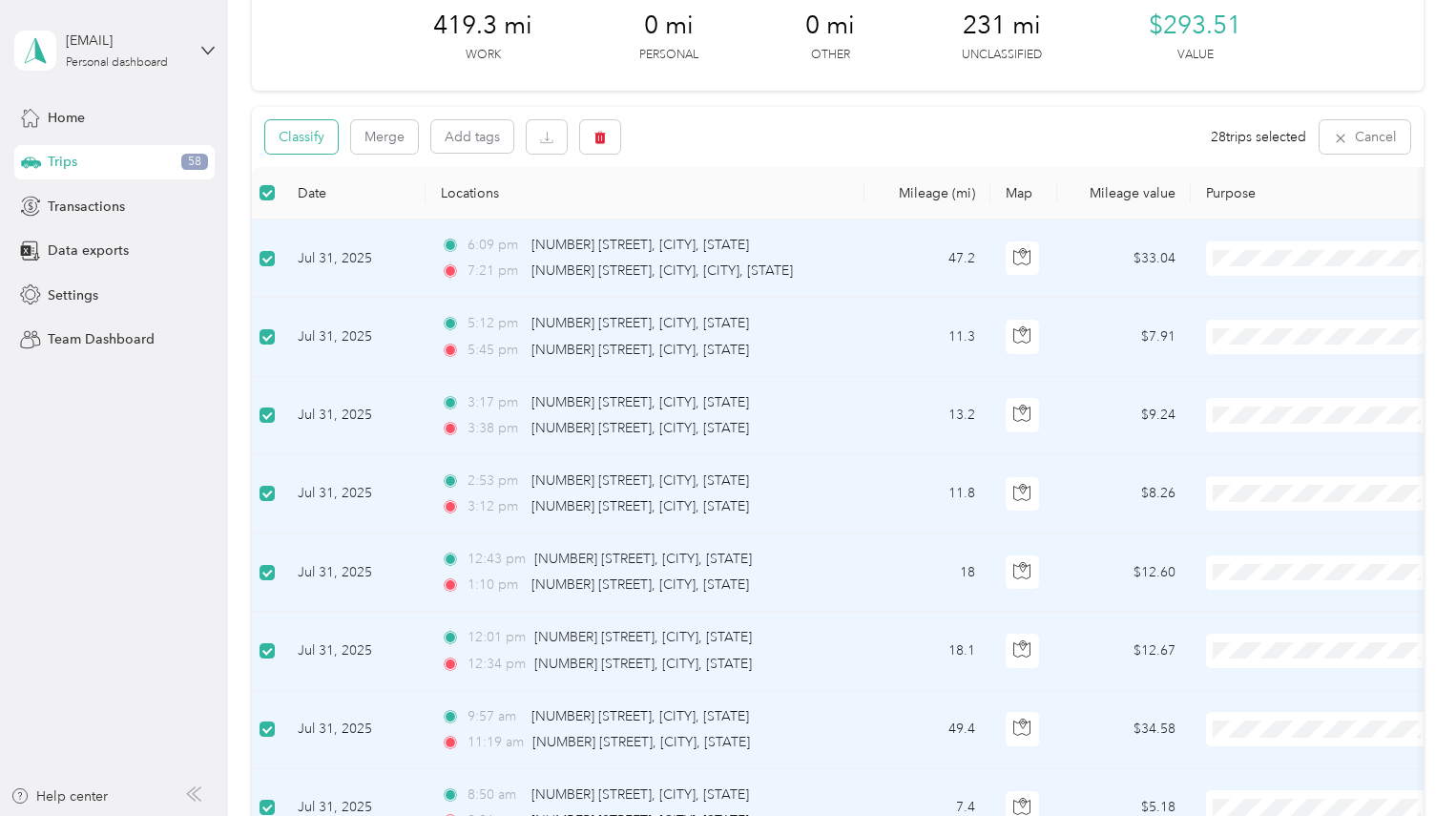 click on "Classify" at bounding box center (302, 136) 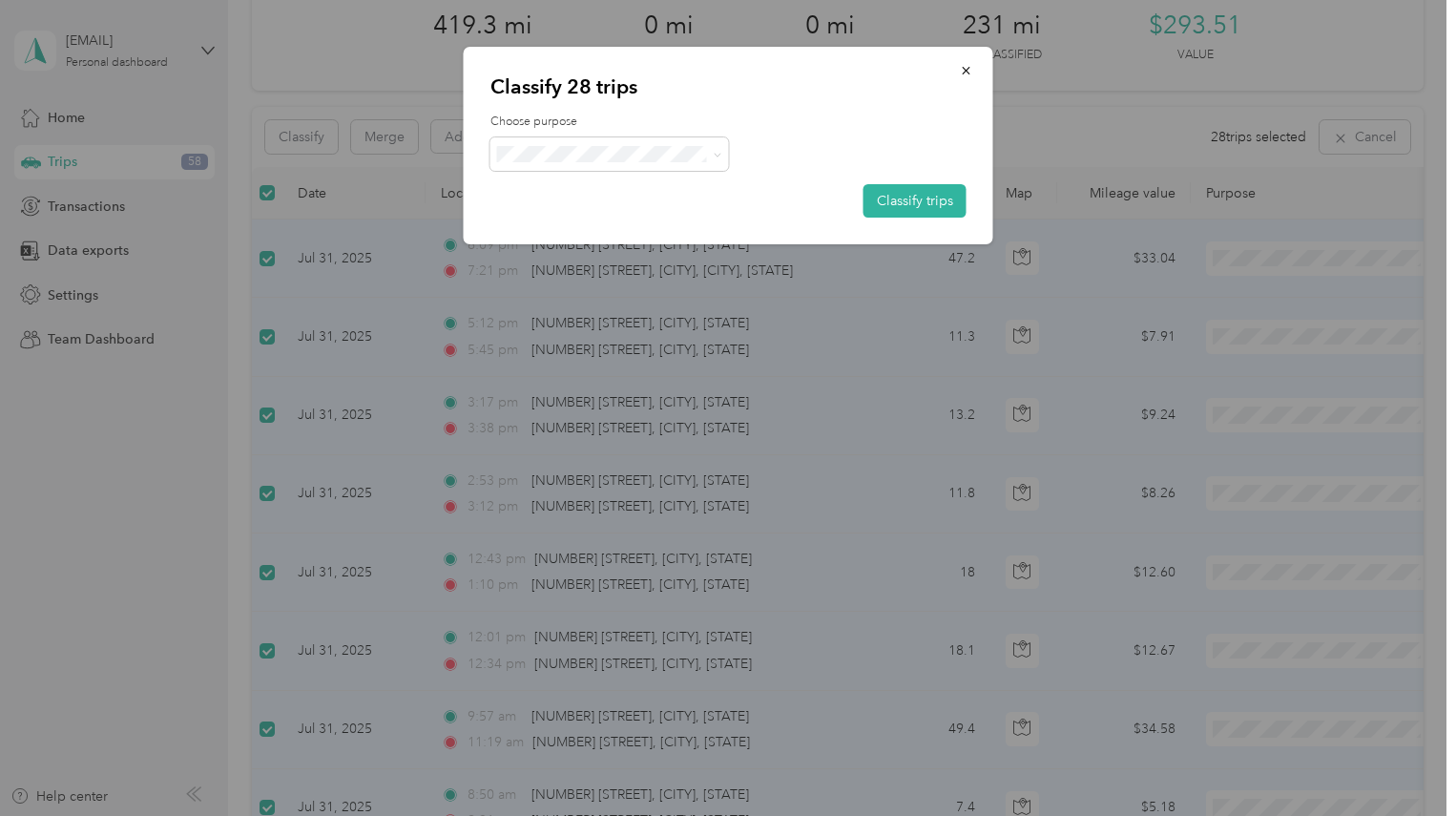 click on "Spark Driver" at bounding box center [610, 247] 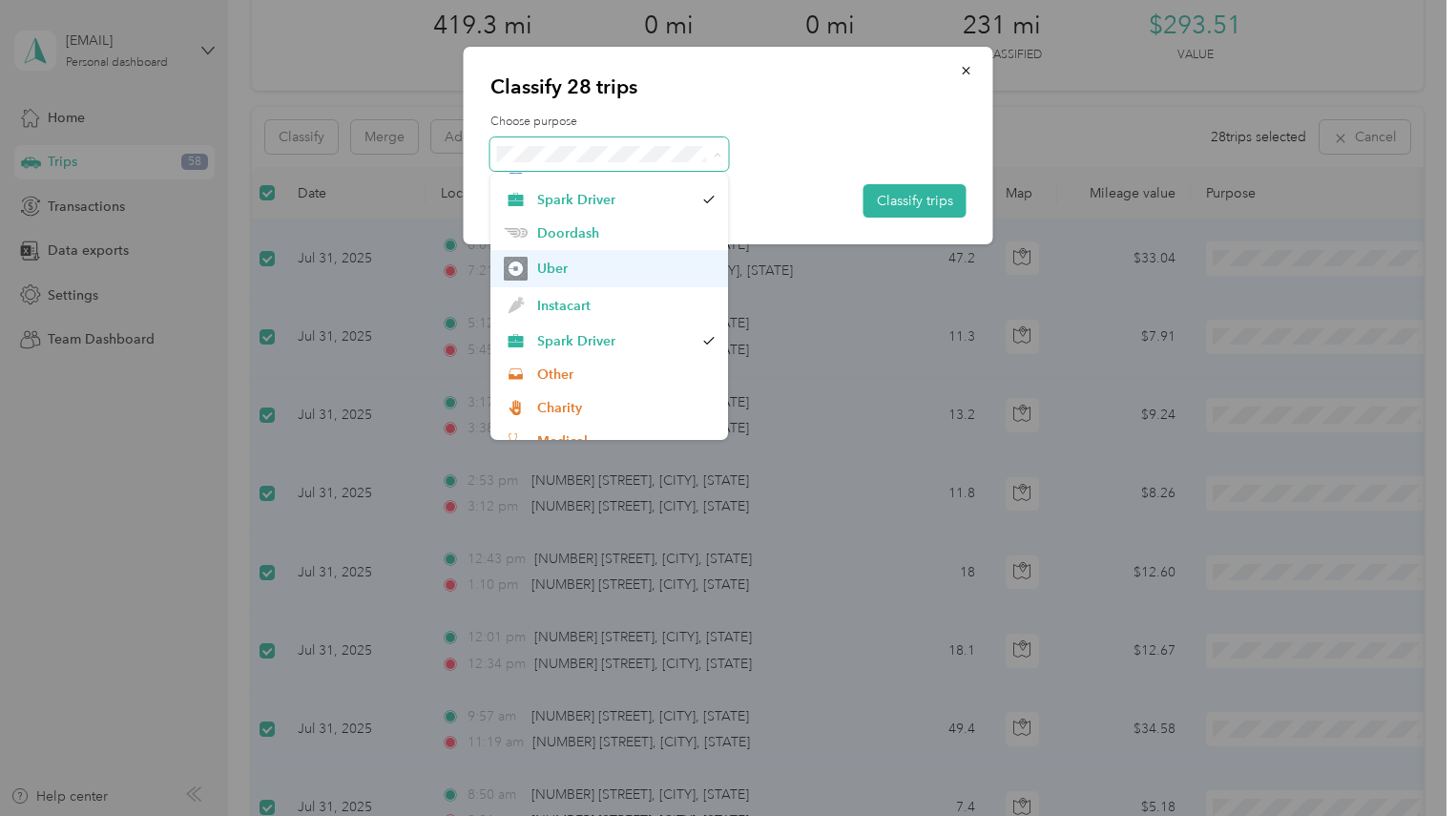 scroll, scrollTop: 0, scrollLeft: 0, axis: both 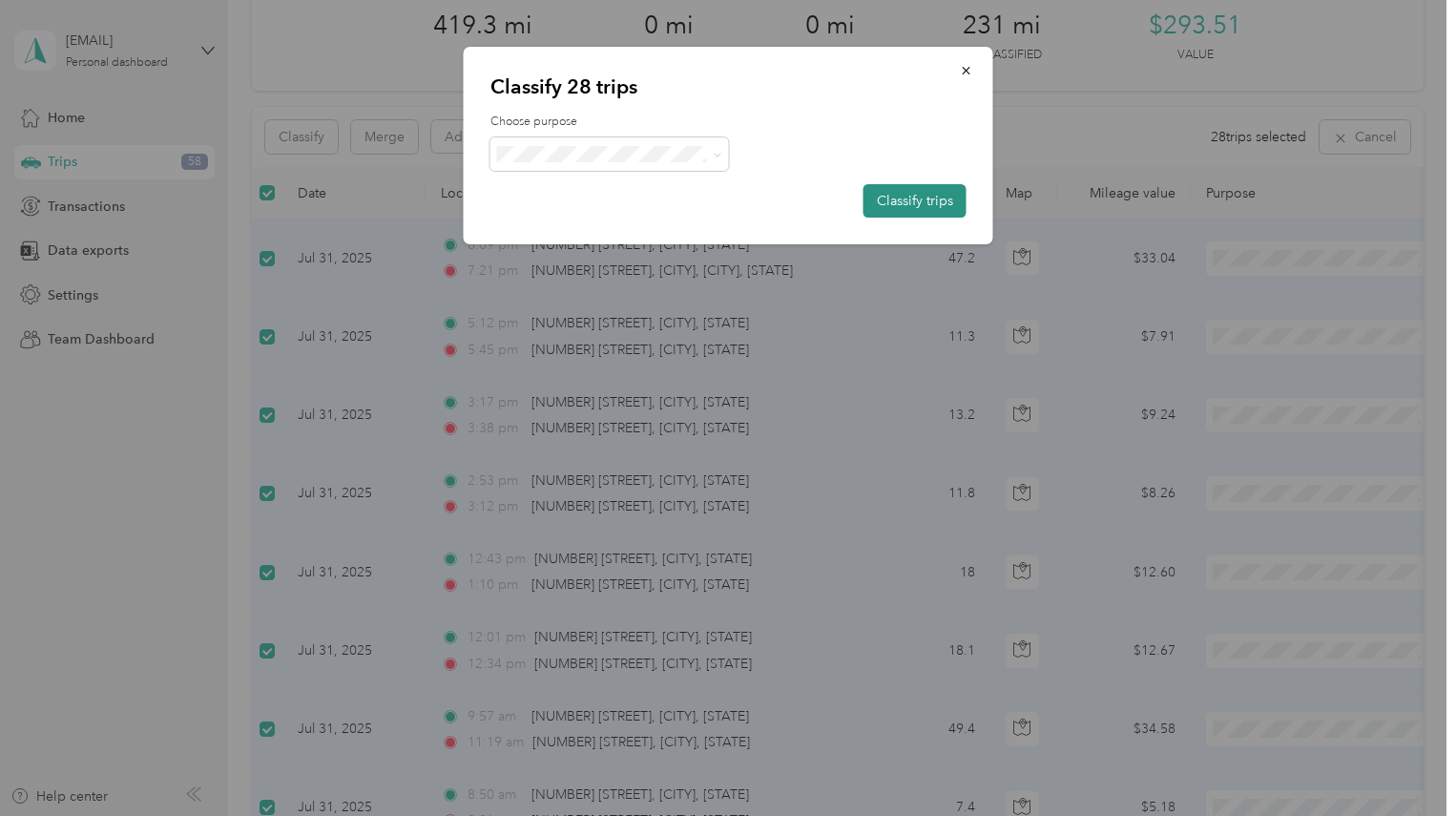 click on "Classify trips" at bounding box center [915, 200] 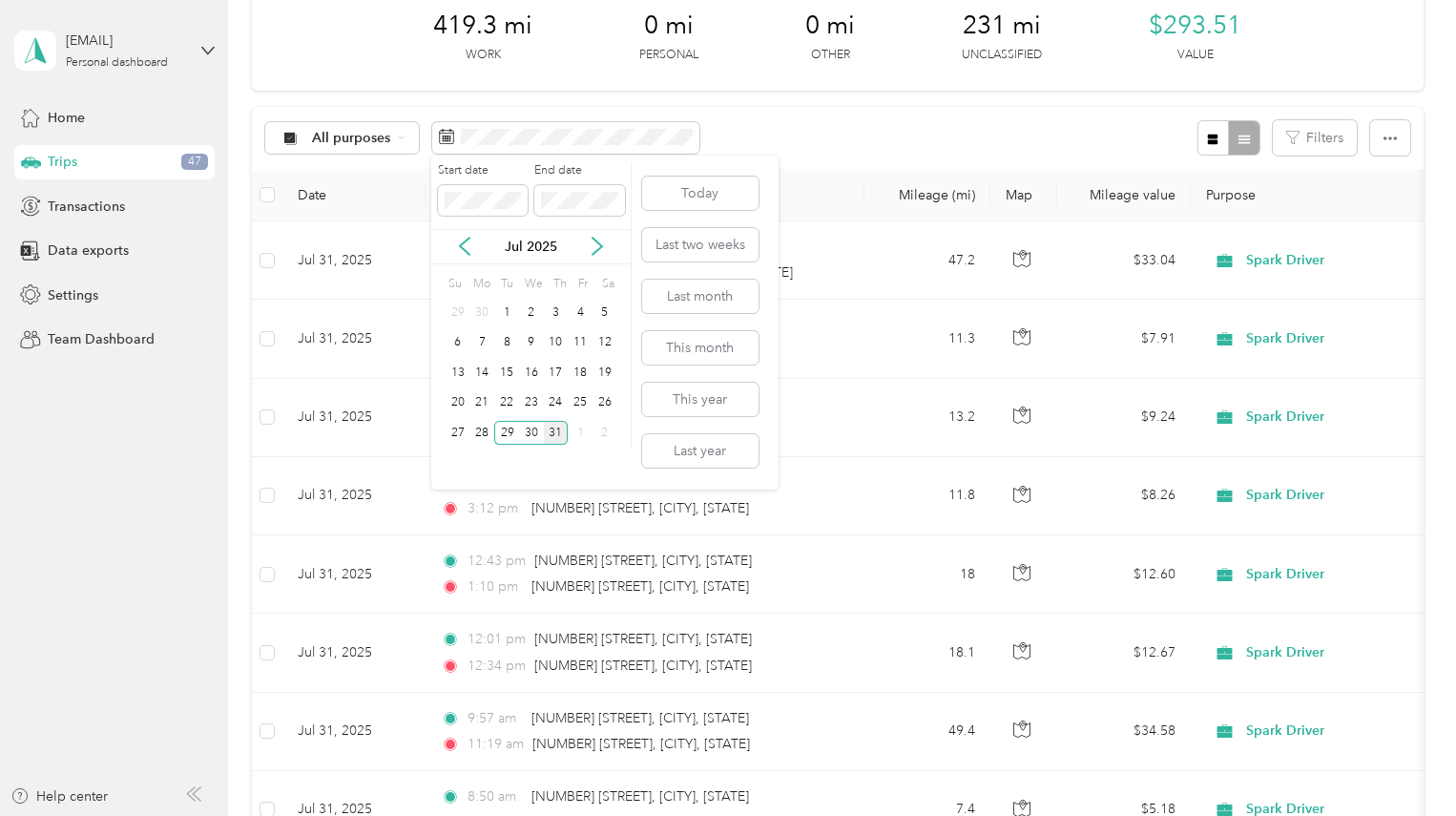 click on "31" at bounding box center (556, 432) 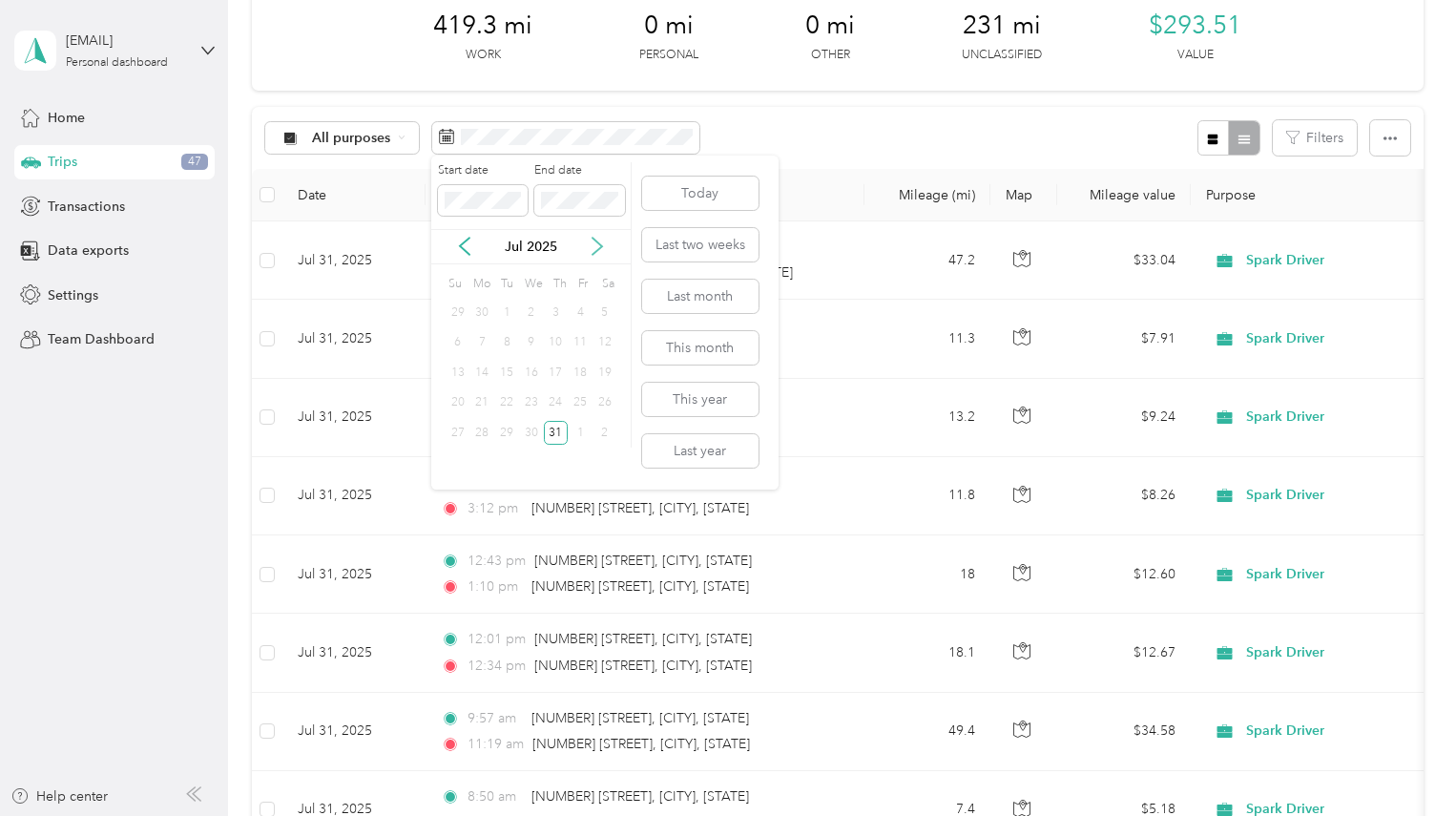click 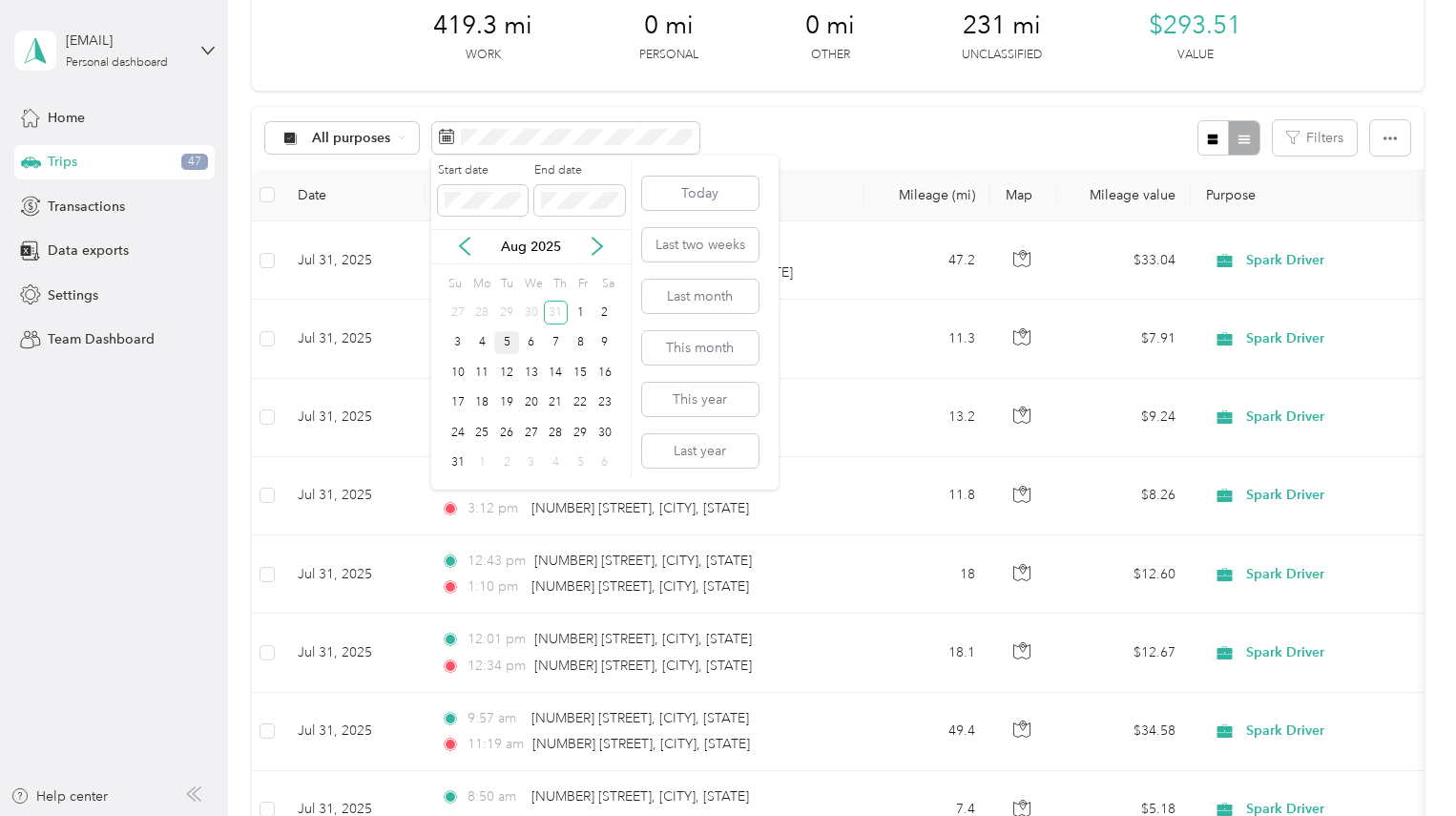 click on "5" at bounding box center (507, 343) 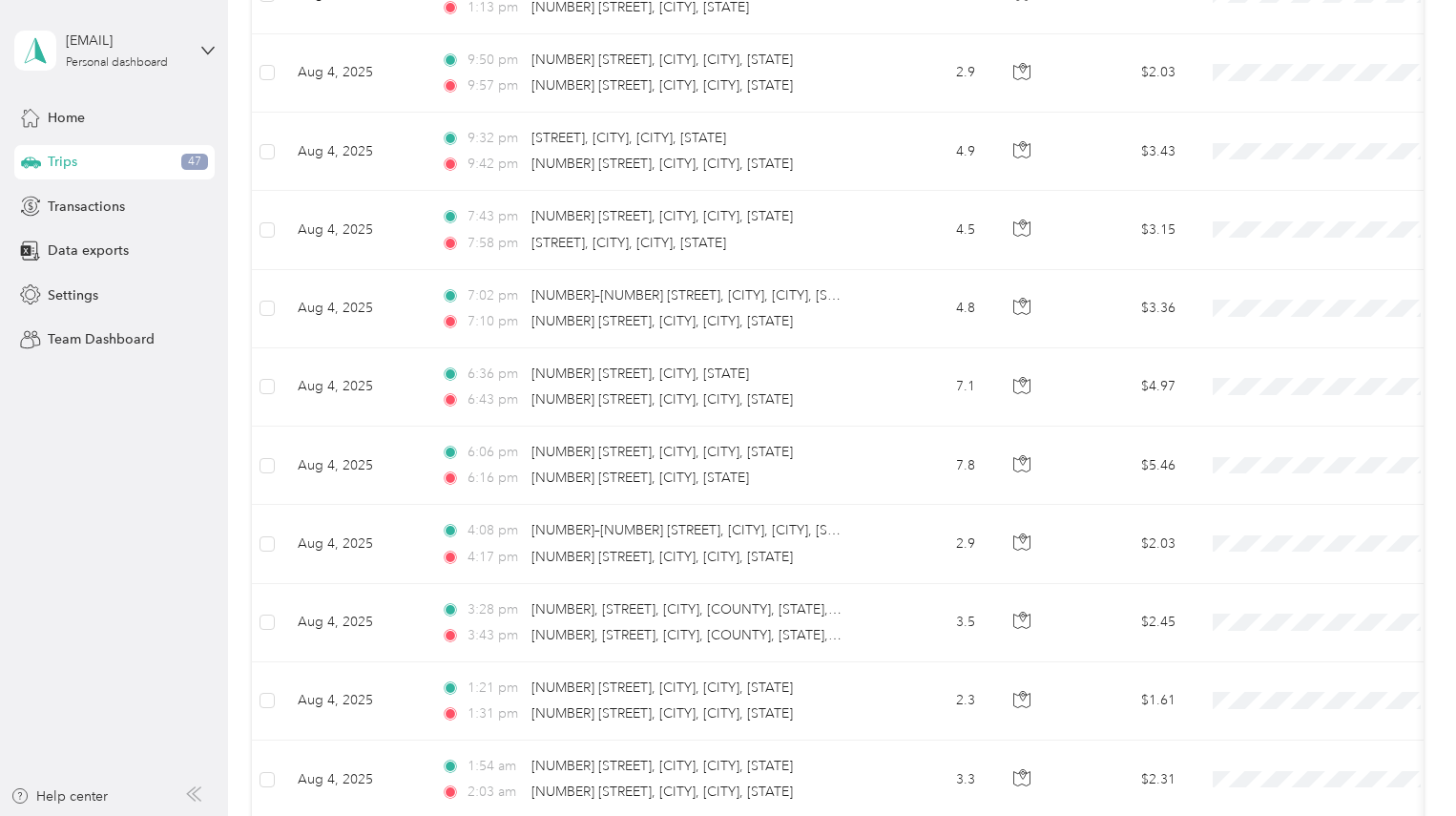 scroll, scrollTop: 0, scrollLeft: 0, axis: both 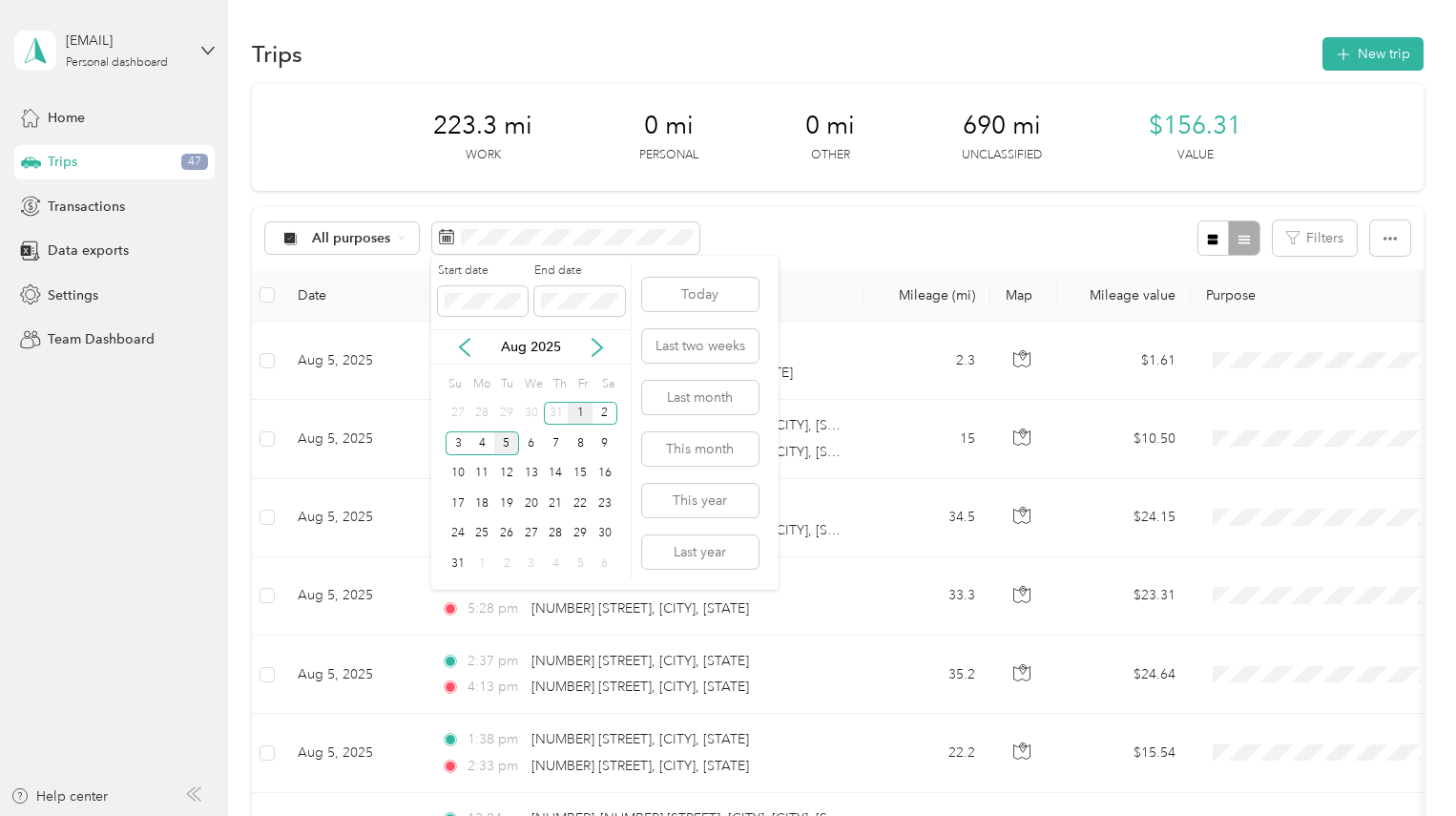 click on "1" at bounding box center [580, 413] 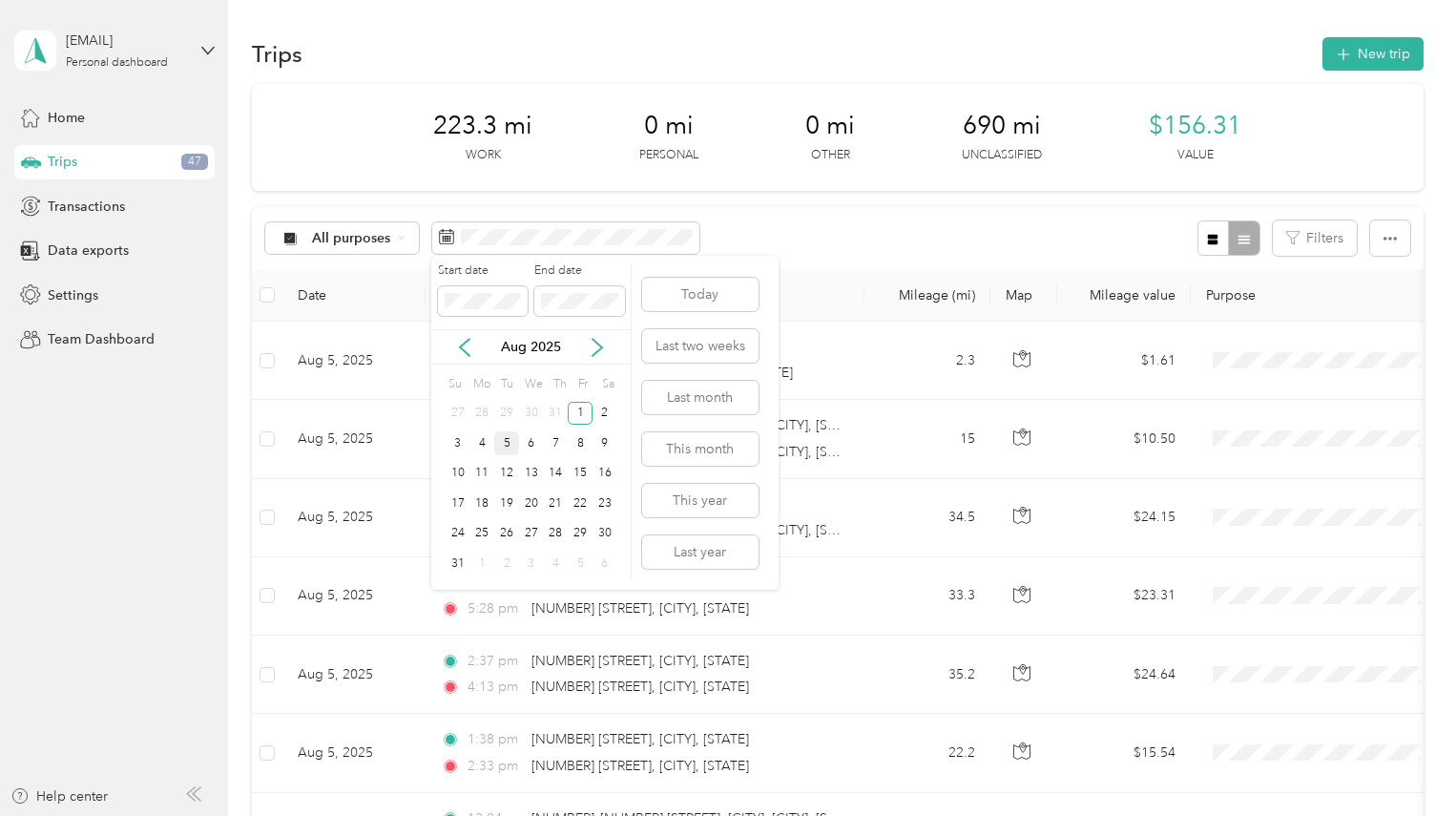 click on "5" at bounding box center [507, 443] 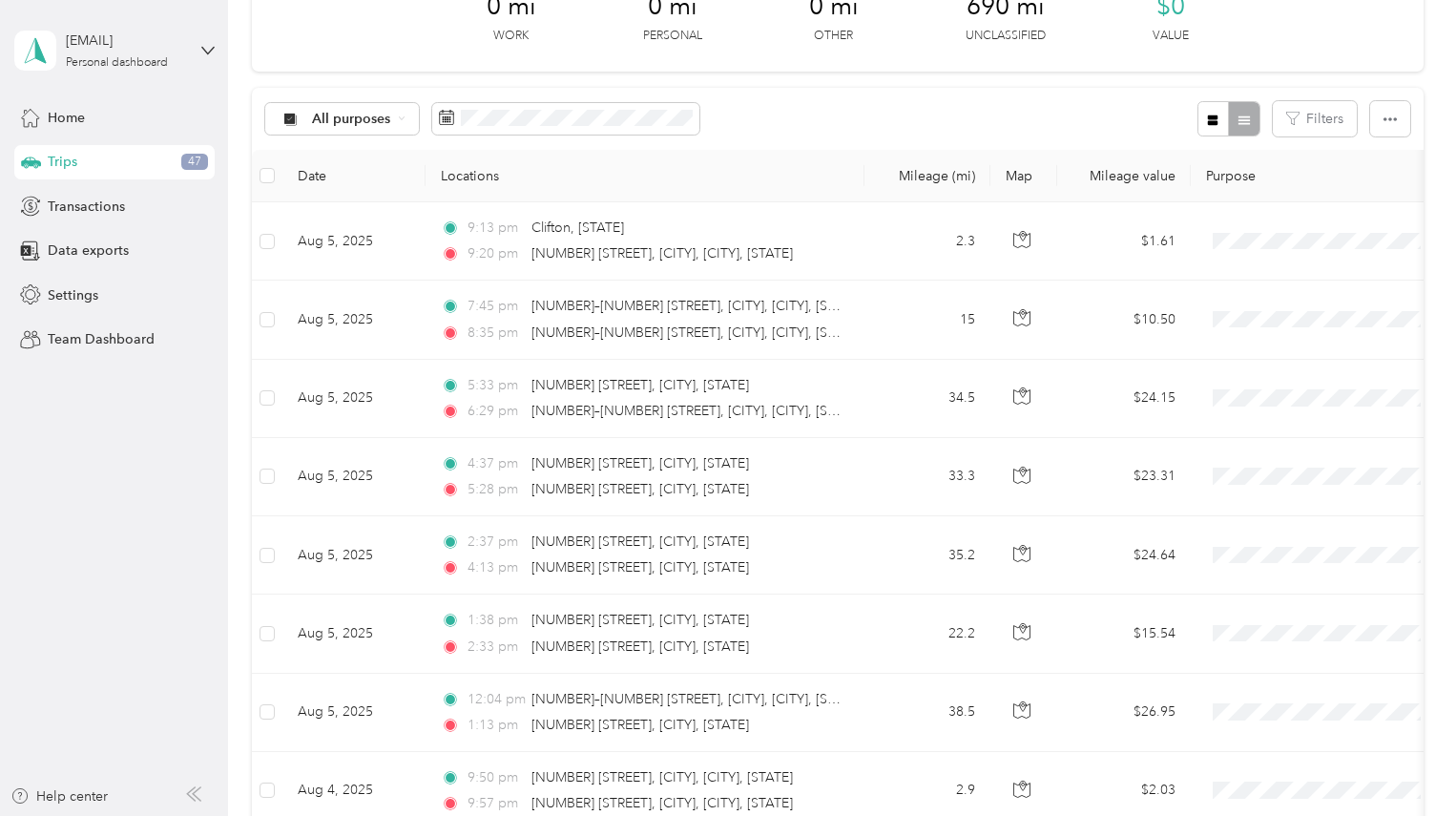 scroll, scrollTop: 153, scrollLeft: 0, axis: vertical 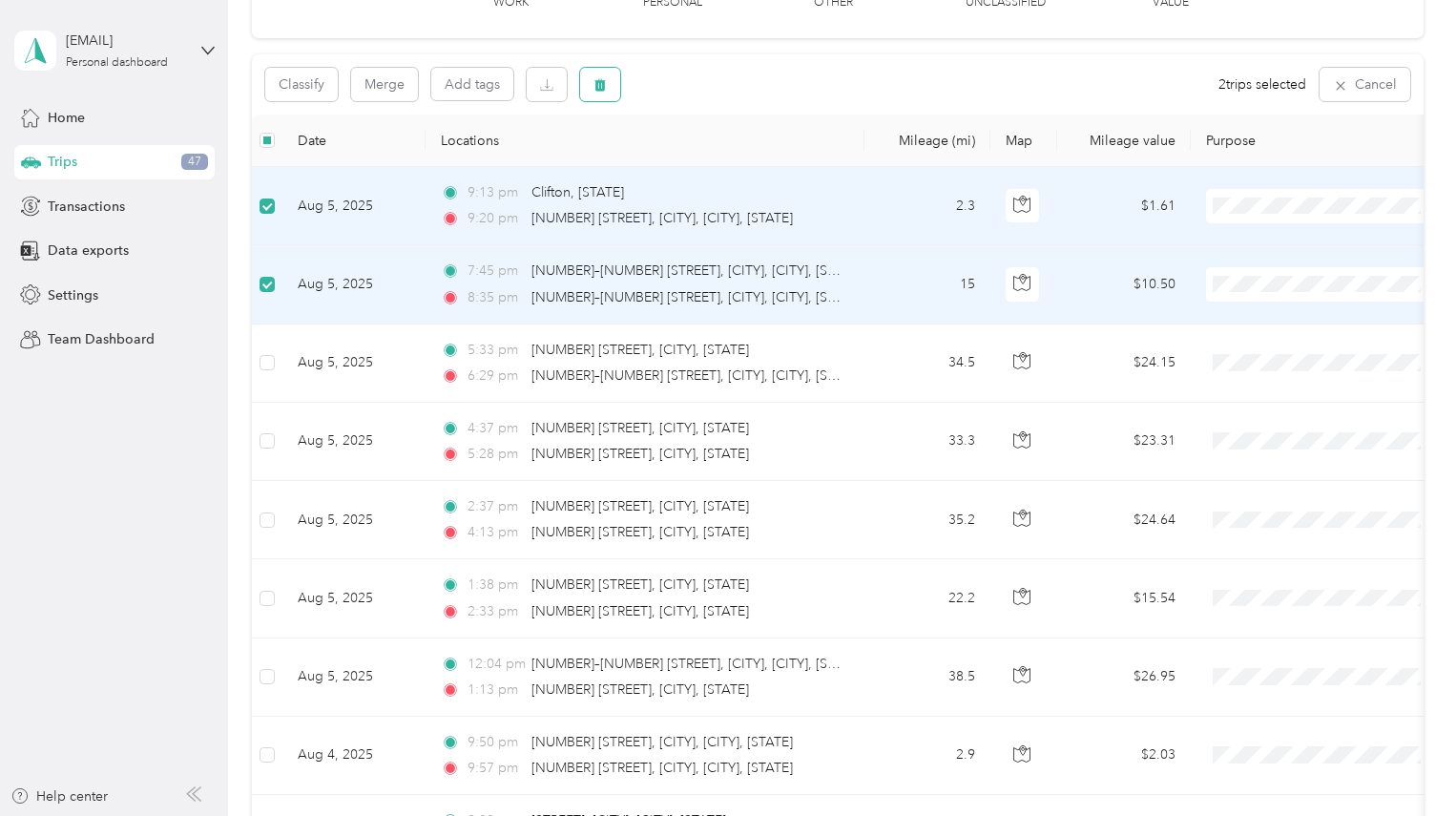 click 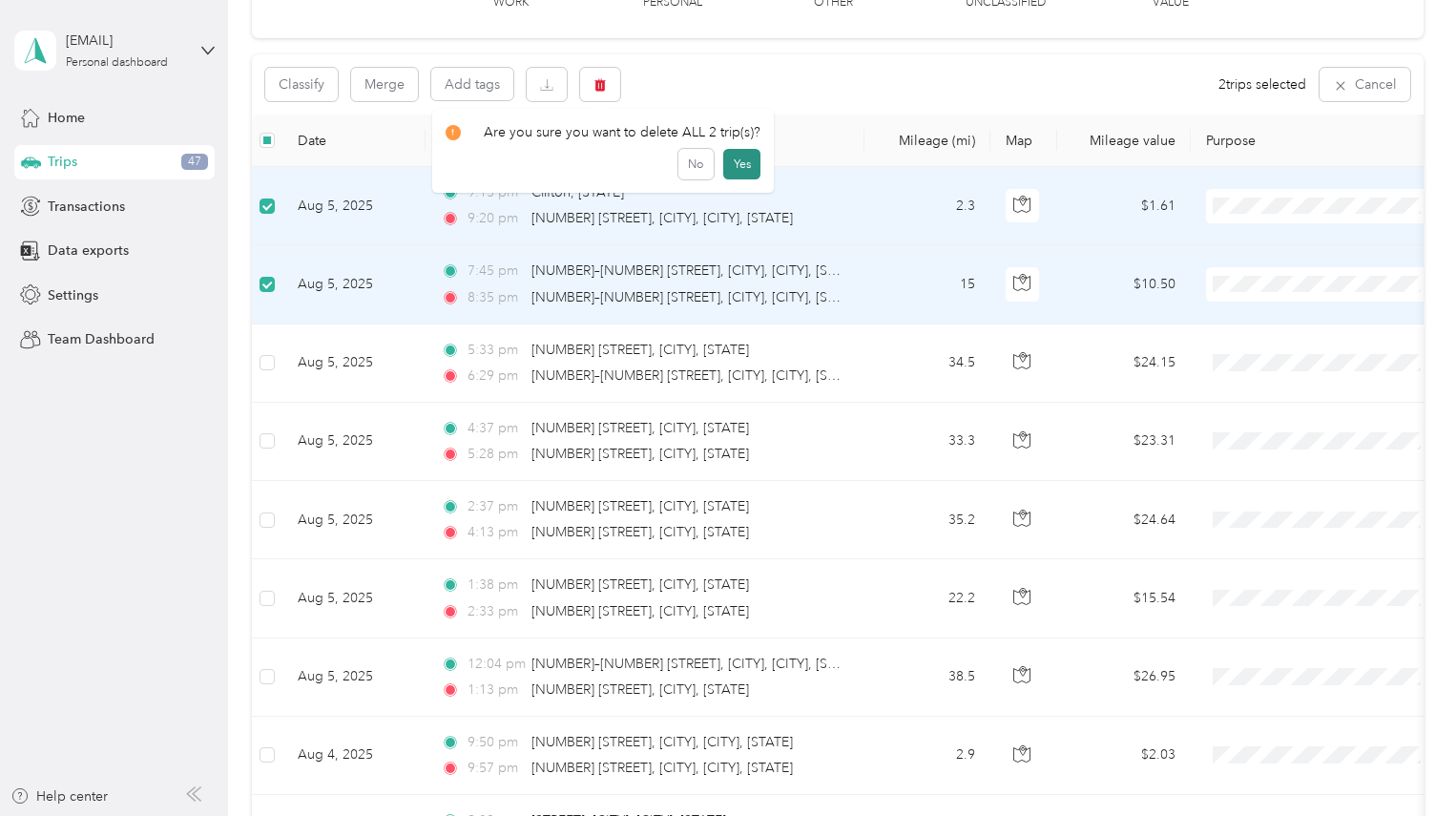 click on "Yes" at bounding box center (741, 164) 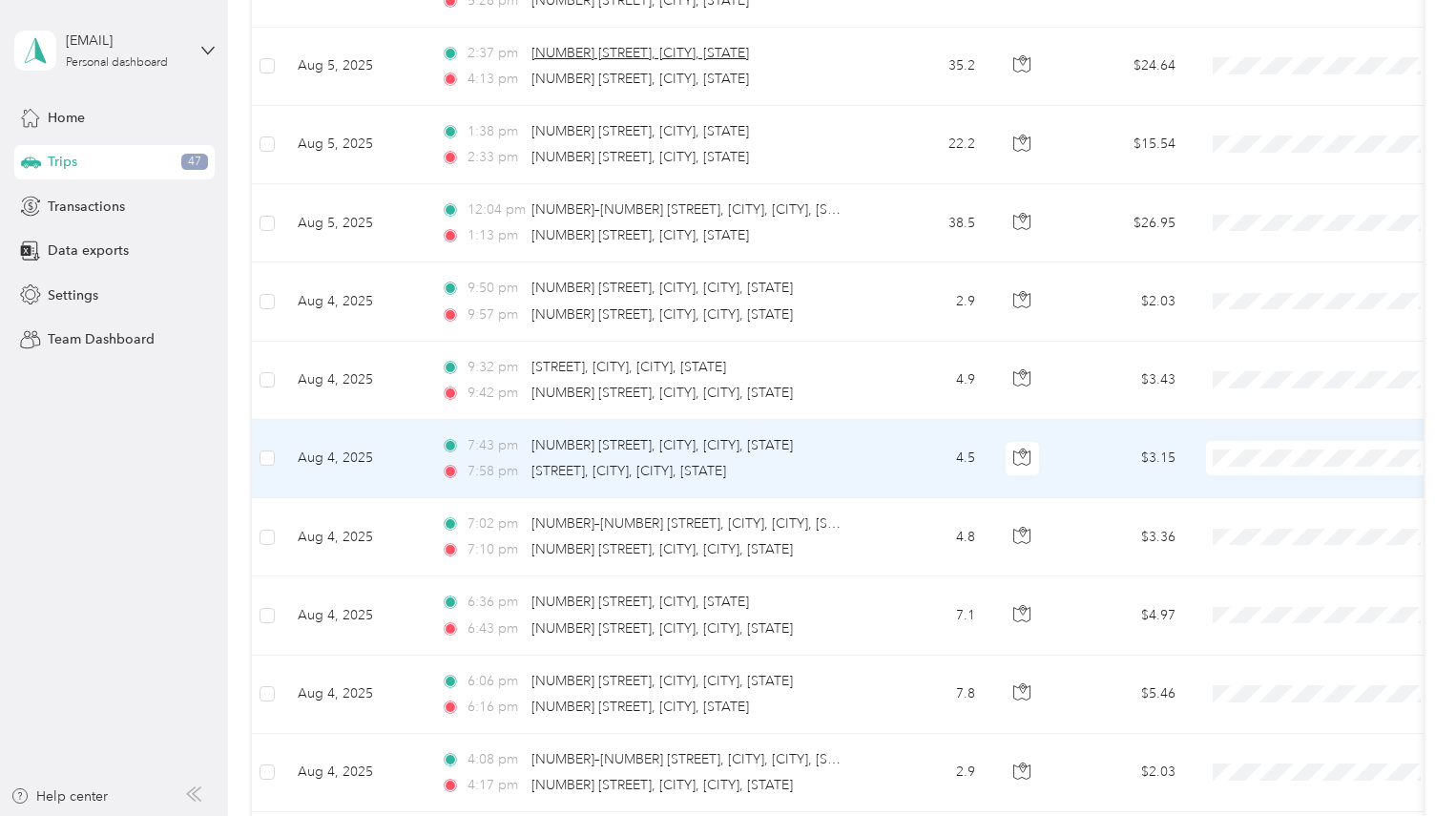scroll, scrollTop: 457, scrollLeft: 0, axis: vertical 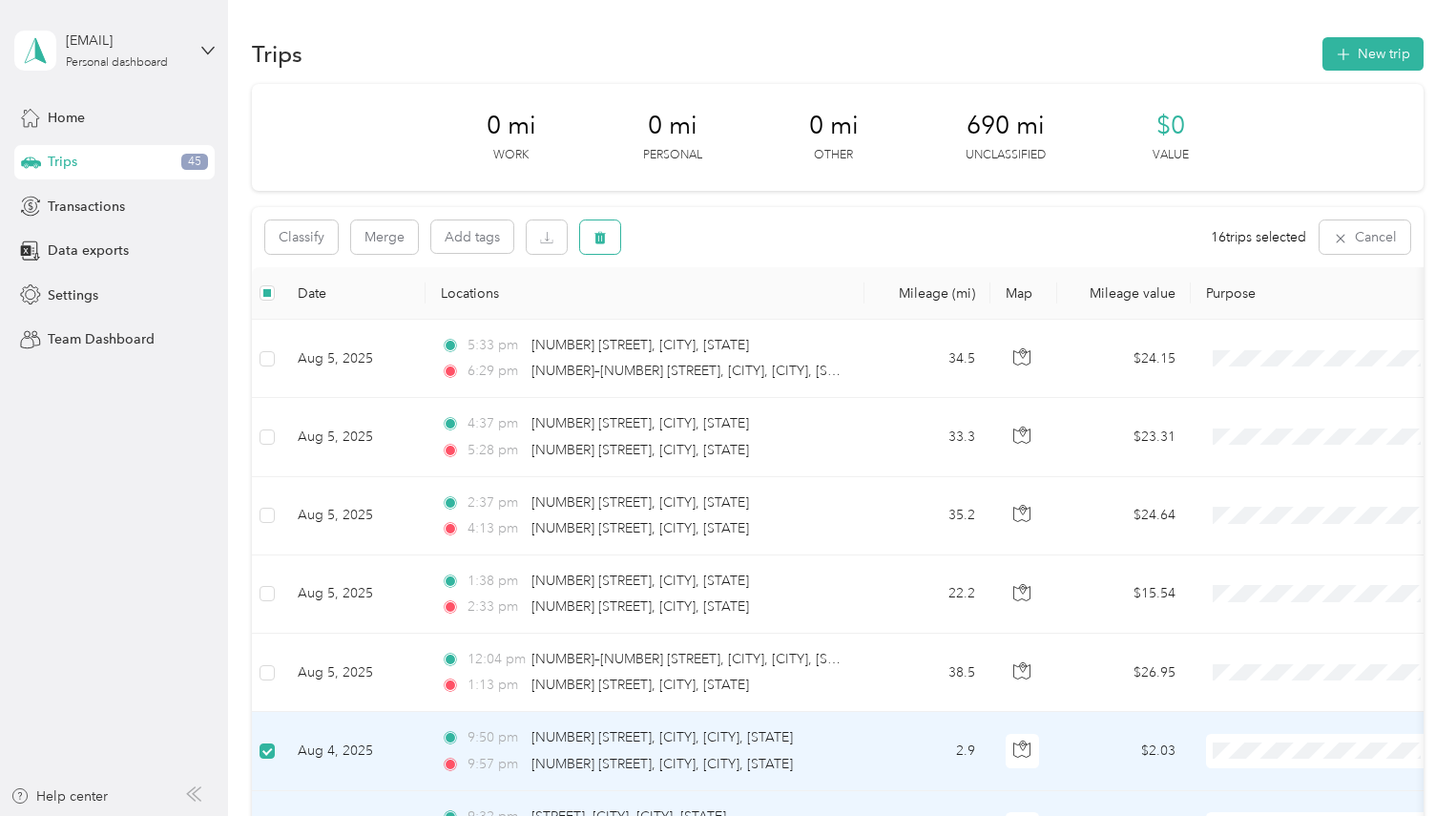 click at bounding box center [600, 237] 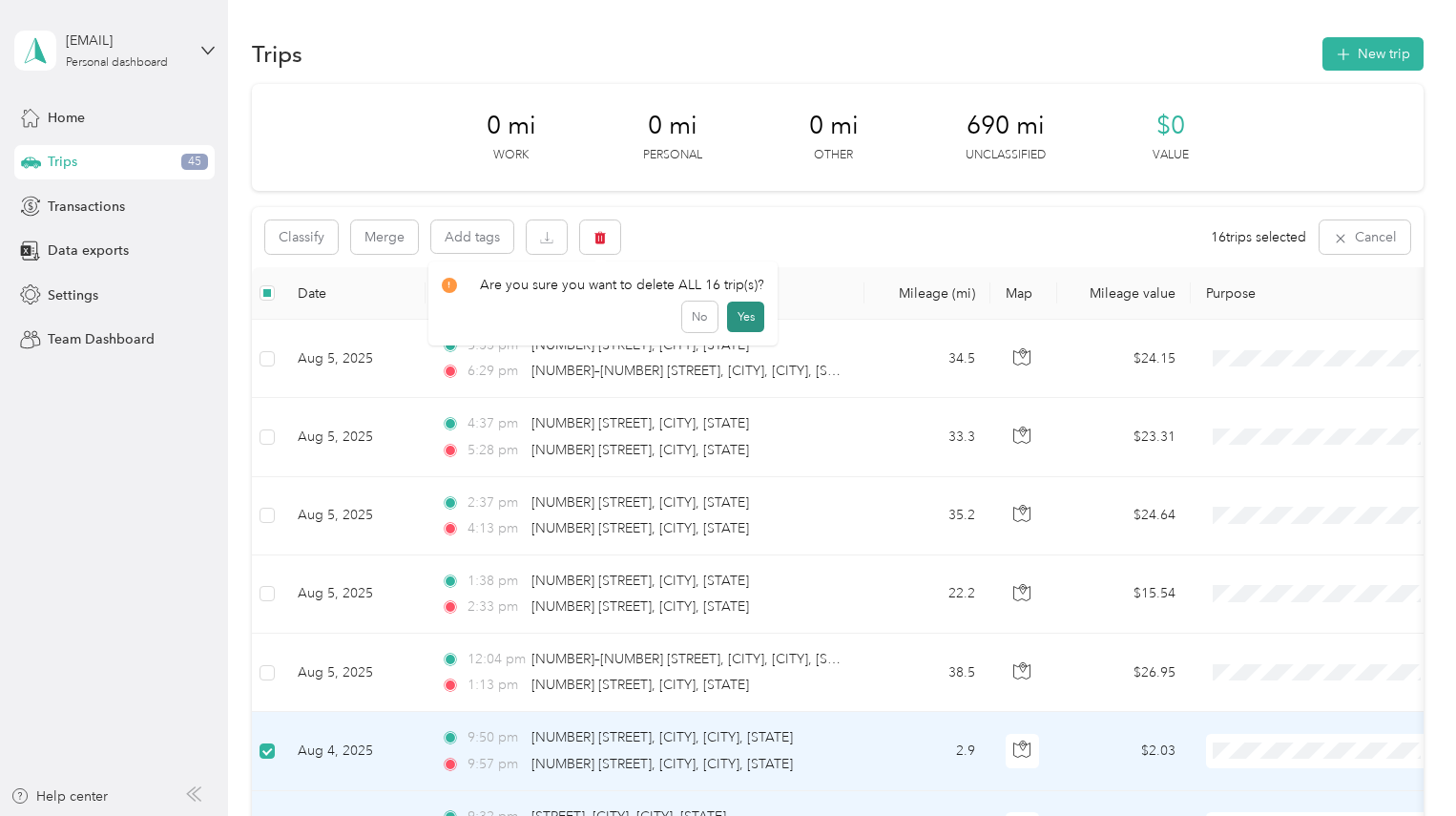 click on "Yes" at bounding box center [745, 317] 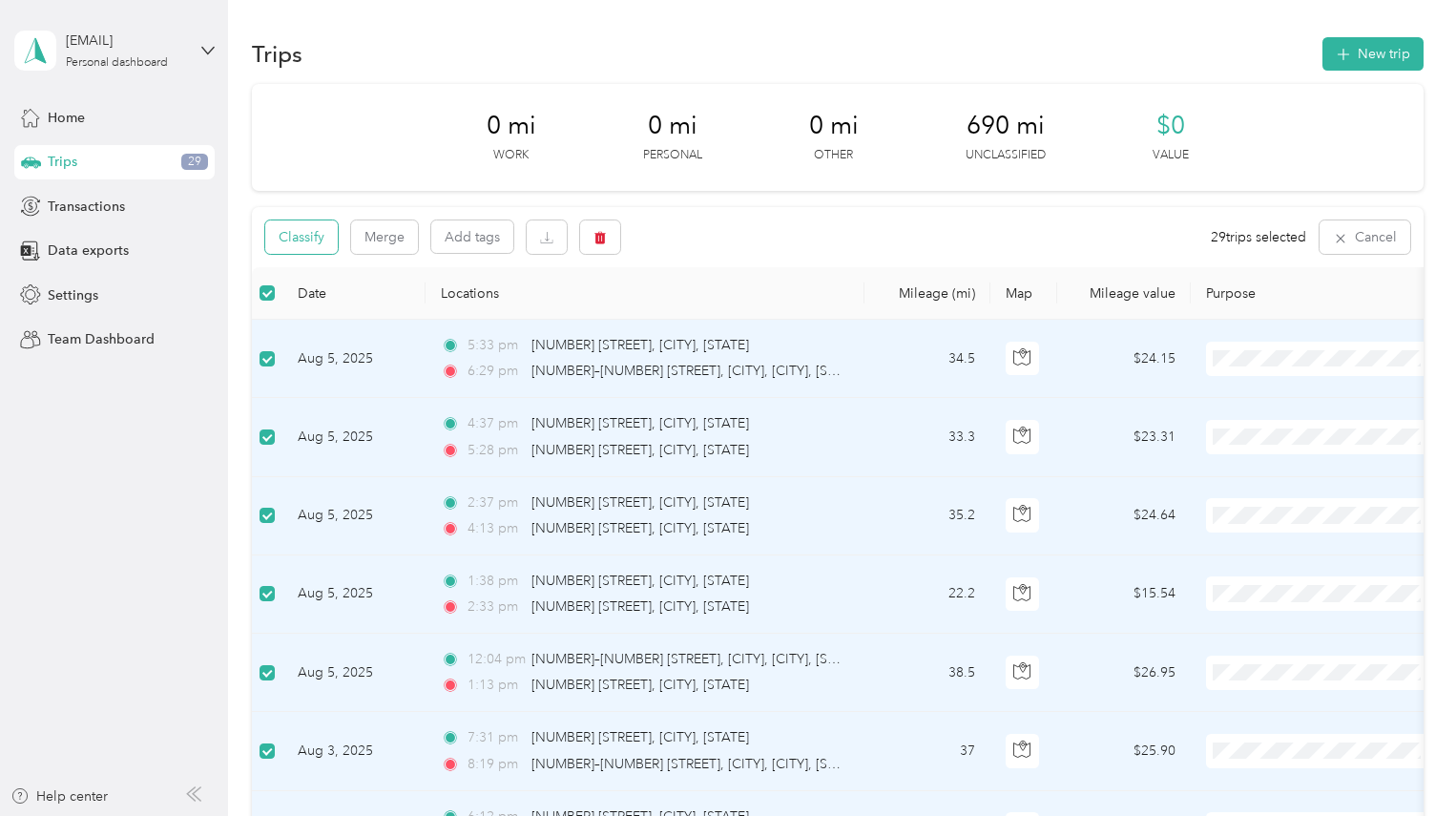 click on "Classify" at bounding box center (302, 237) 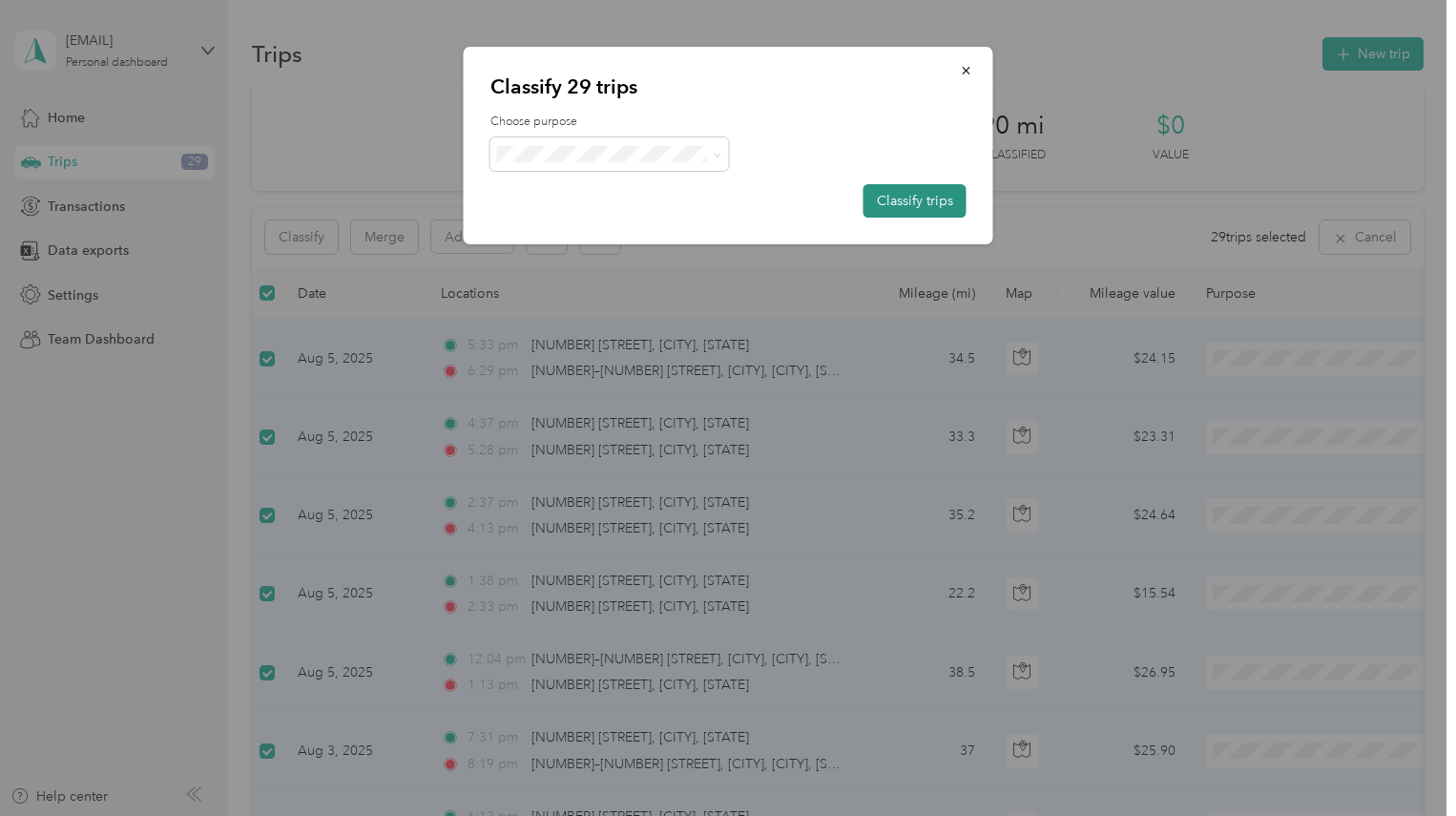click on "Classify trips" at bounding box center (915, 200) 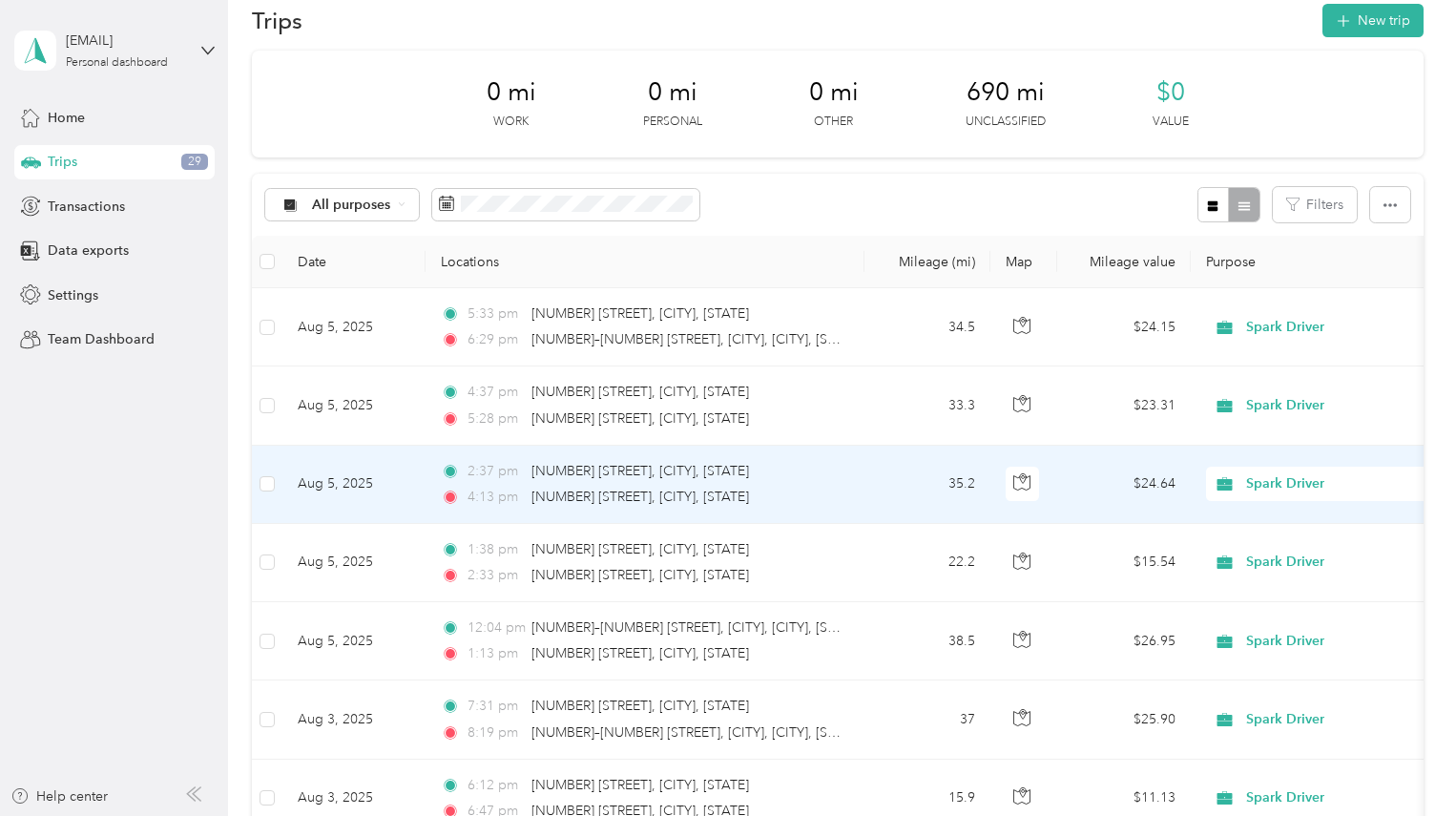 scroll, scrollTop: 0, scrollLeft: 0, axis: both 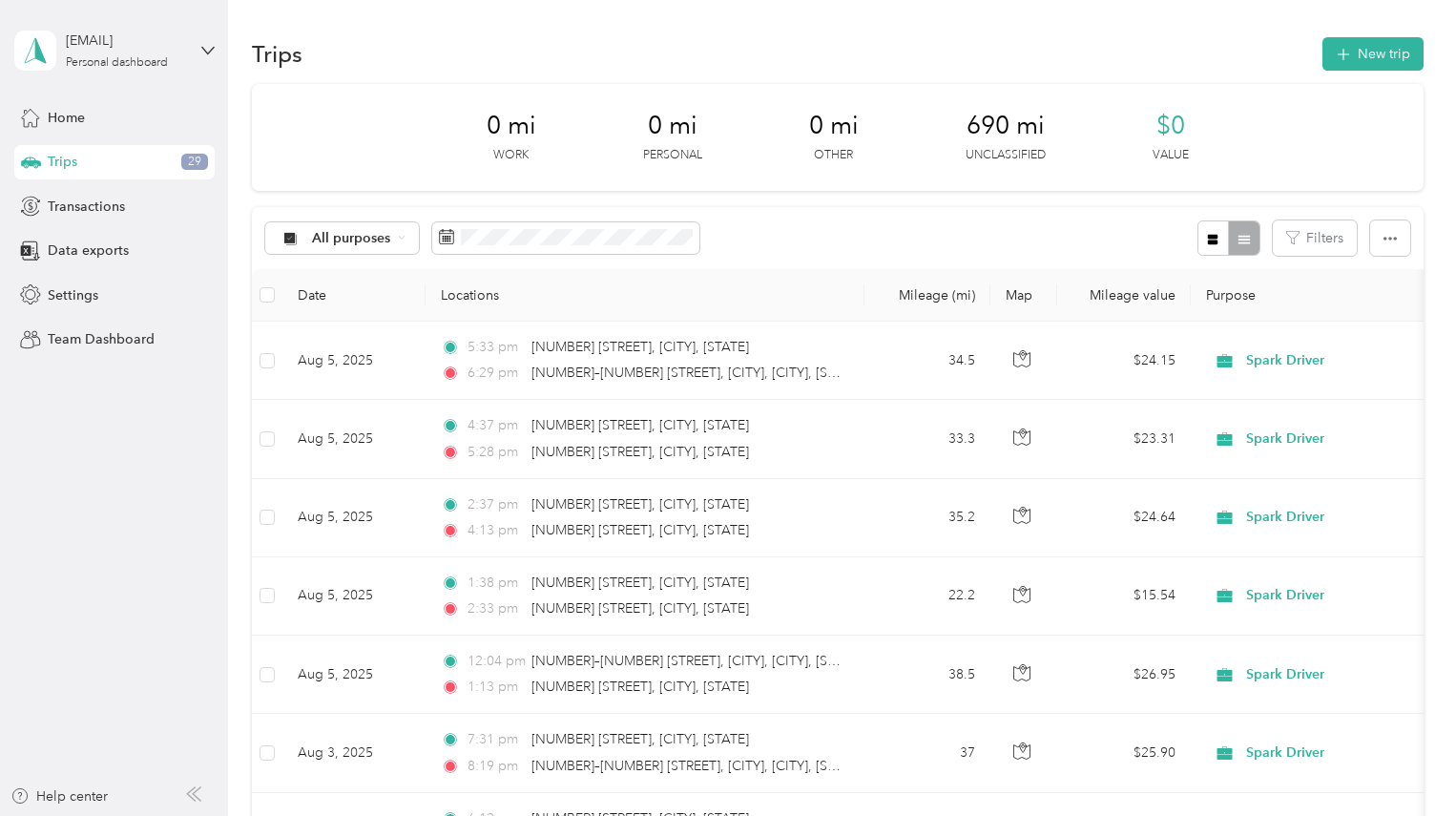 click on "All purposes Filters" at bounding box center [838, 238] 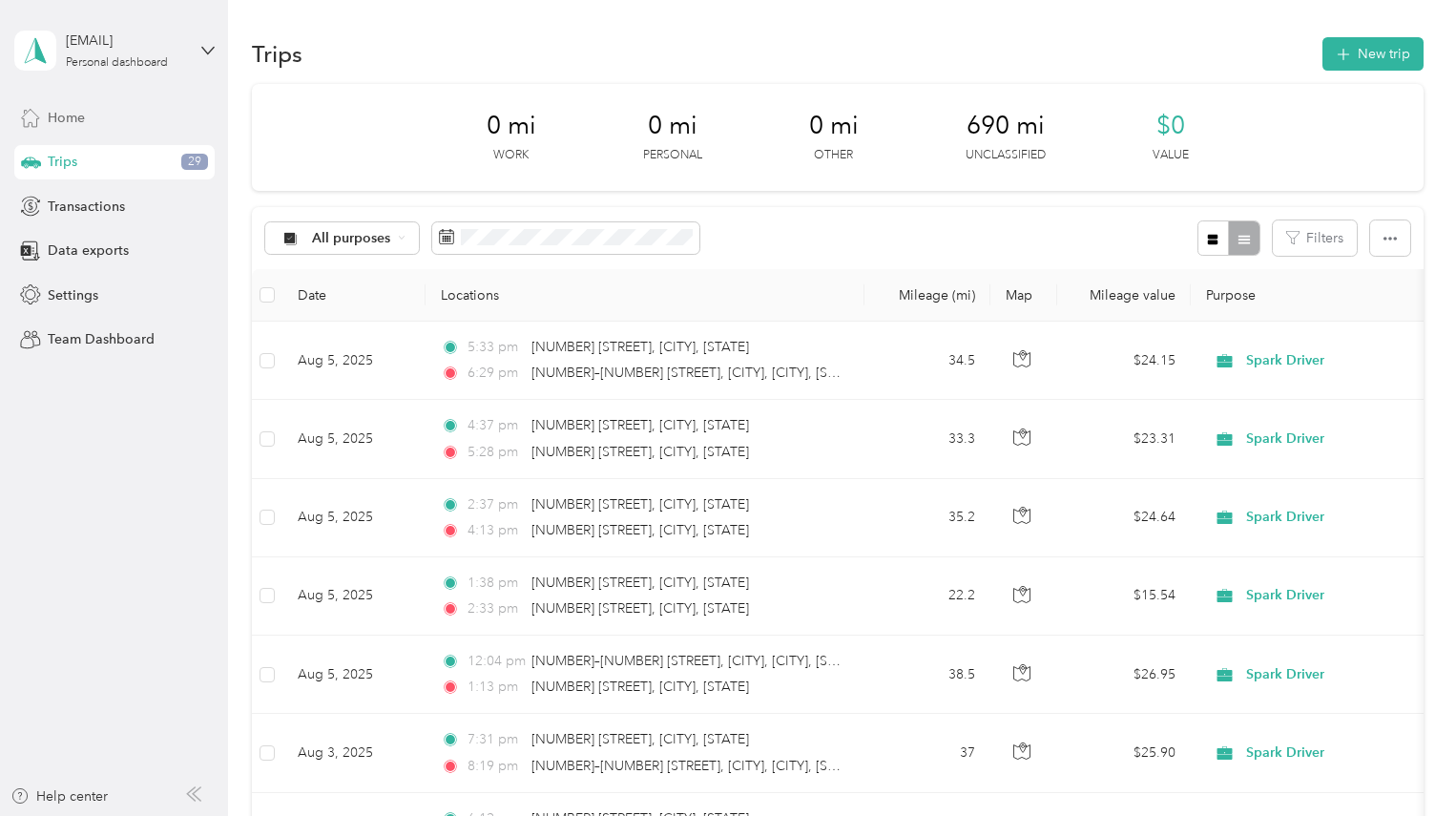 click on "Home" at bounding box center [114, 117] 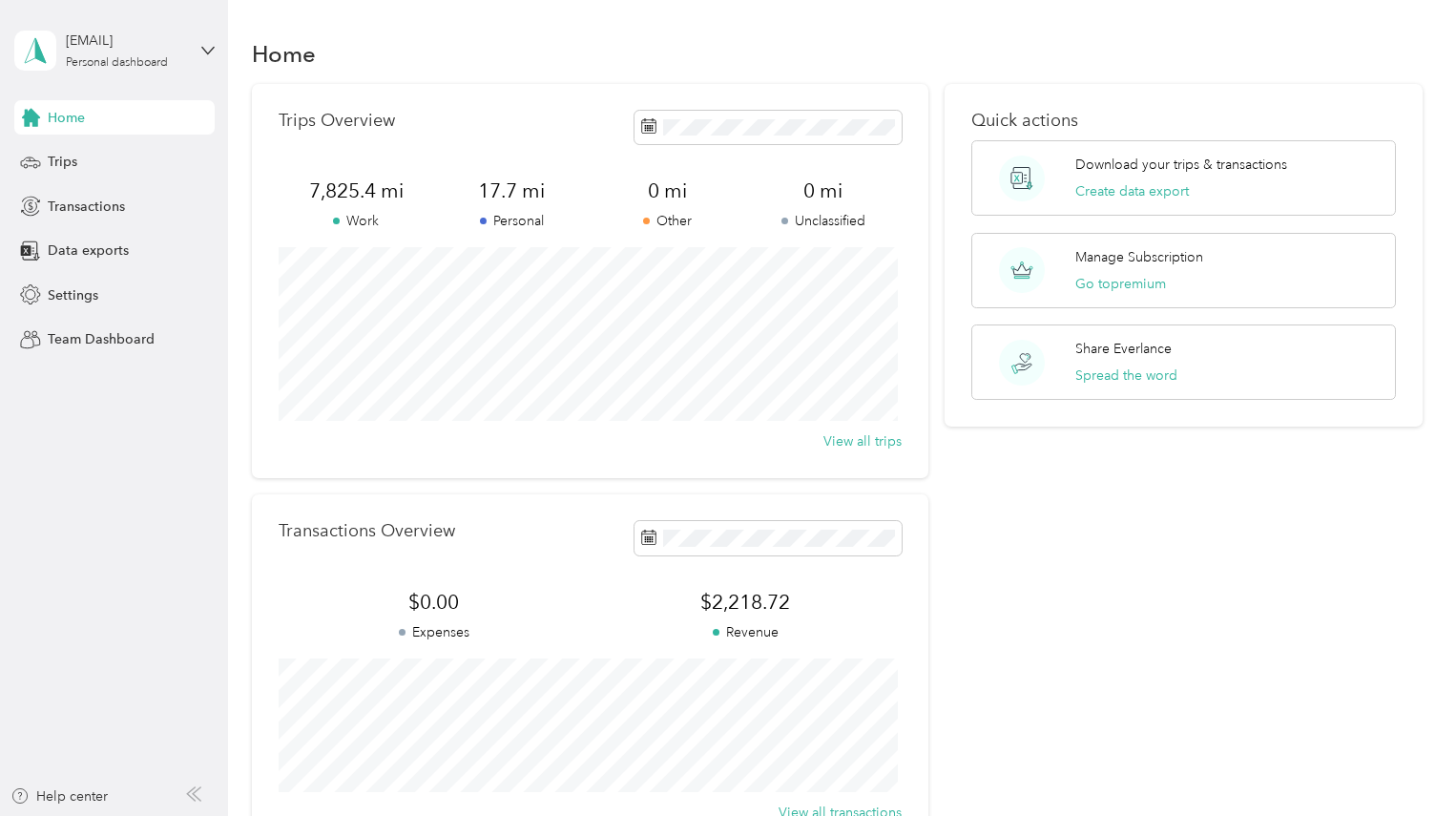 click on "Trips Overview" at bounding box center [590, 127] 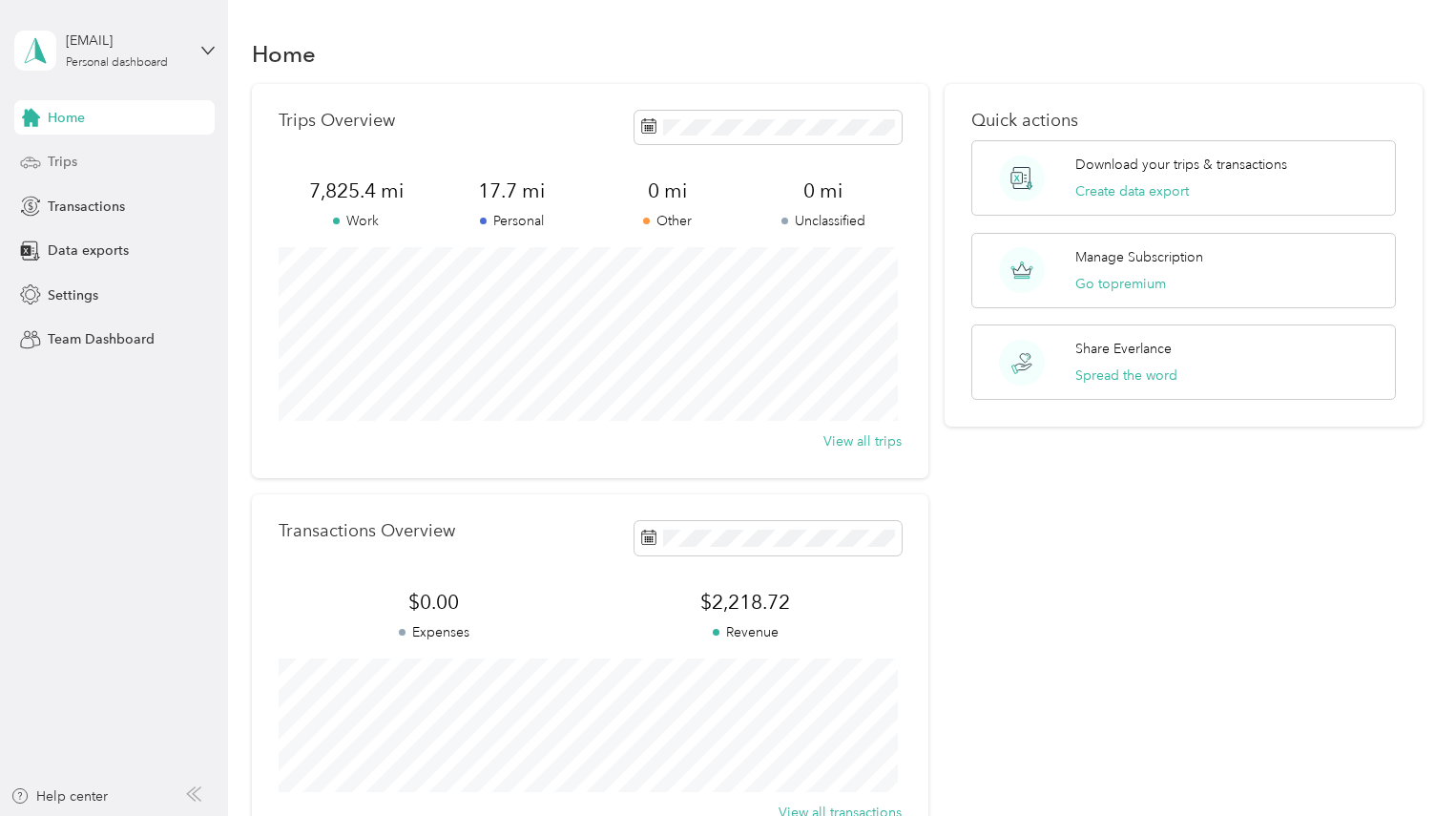 click on "Trips" at bounding box center (114, 162) 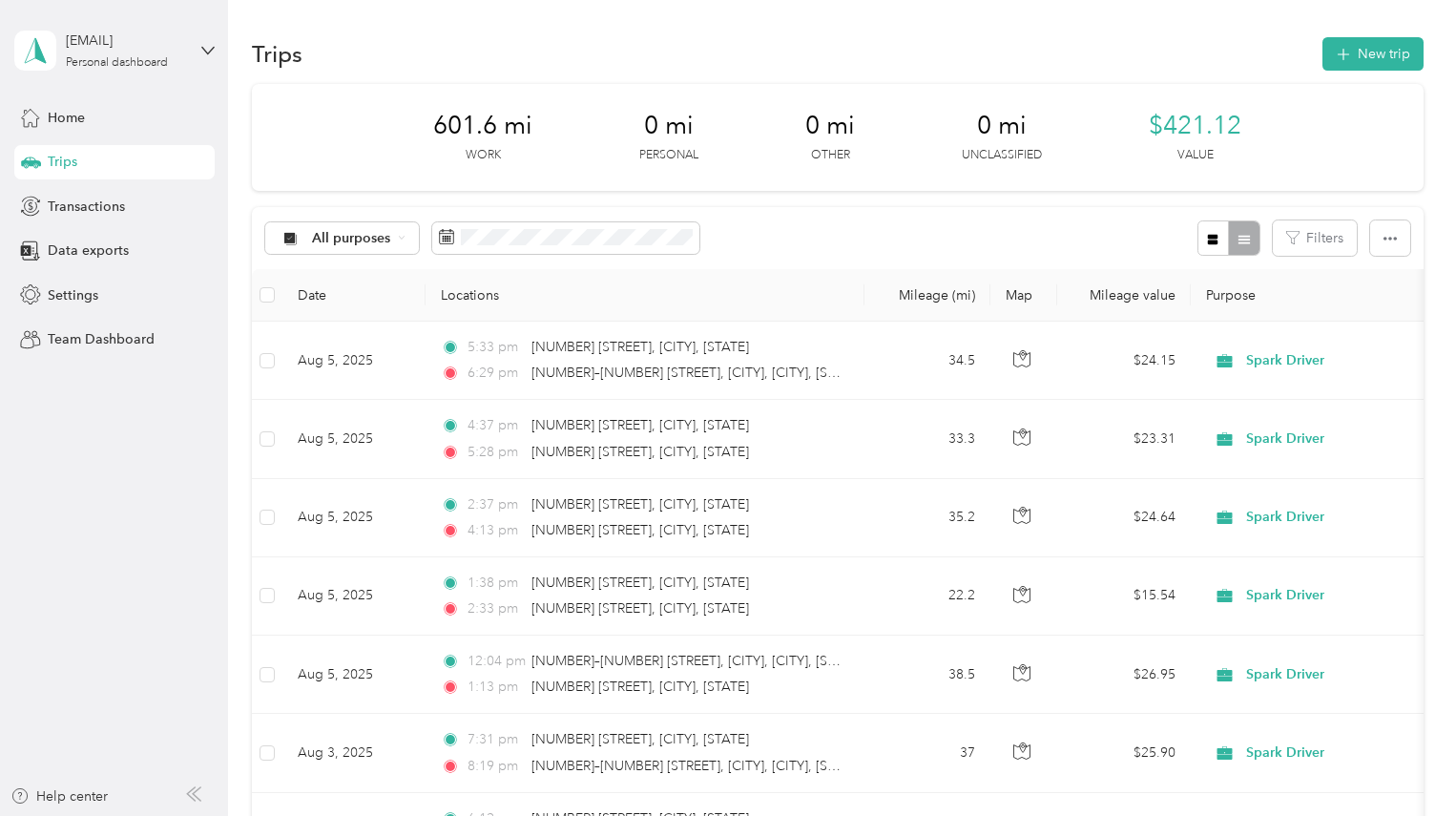 click on "All purposes Filters" at bounding box center (838, 238) 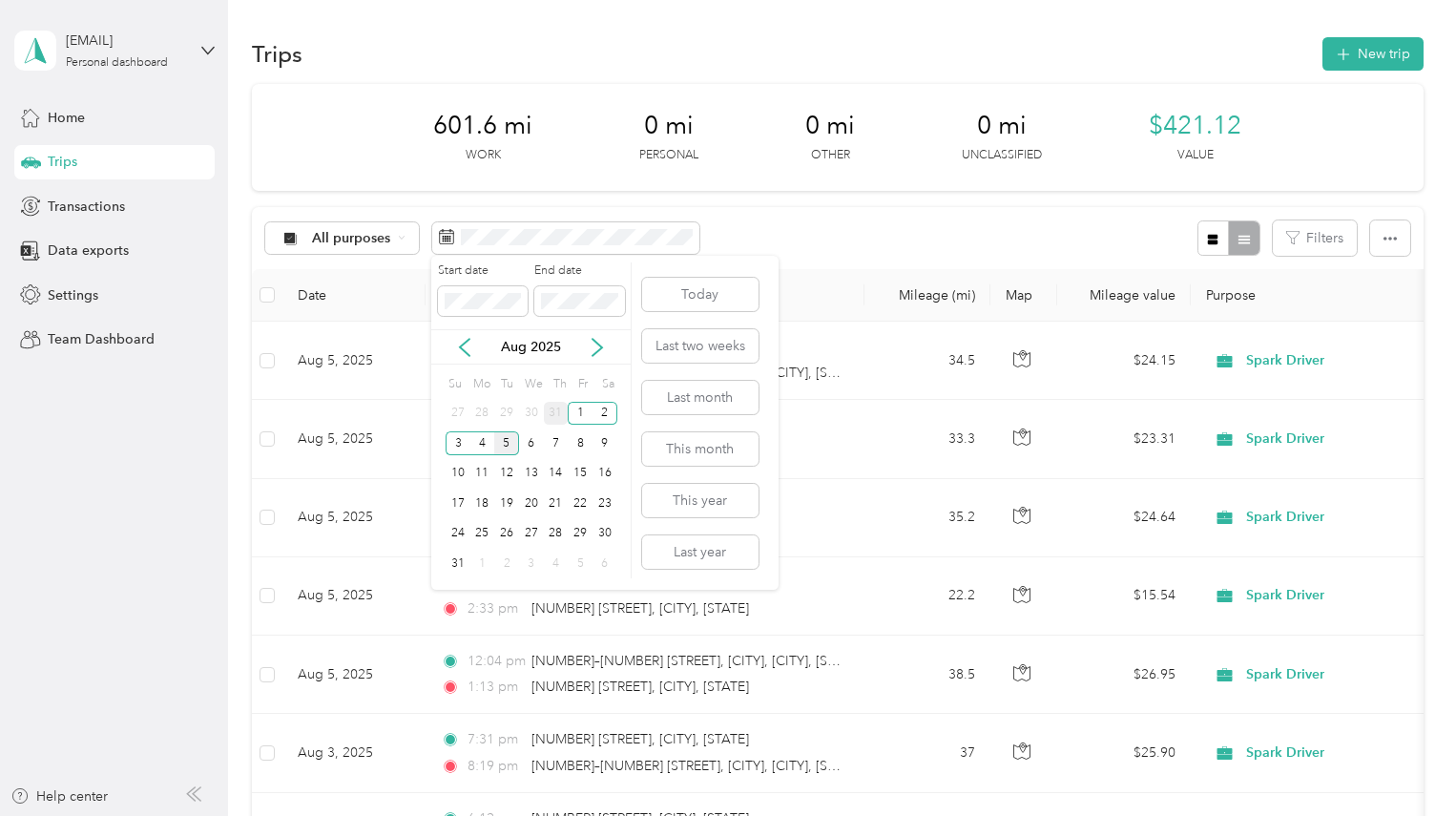 click on "31" at bounding box center (556, 413) 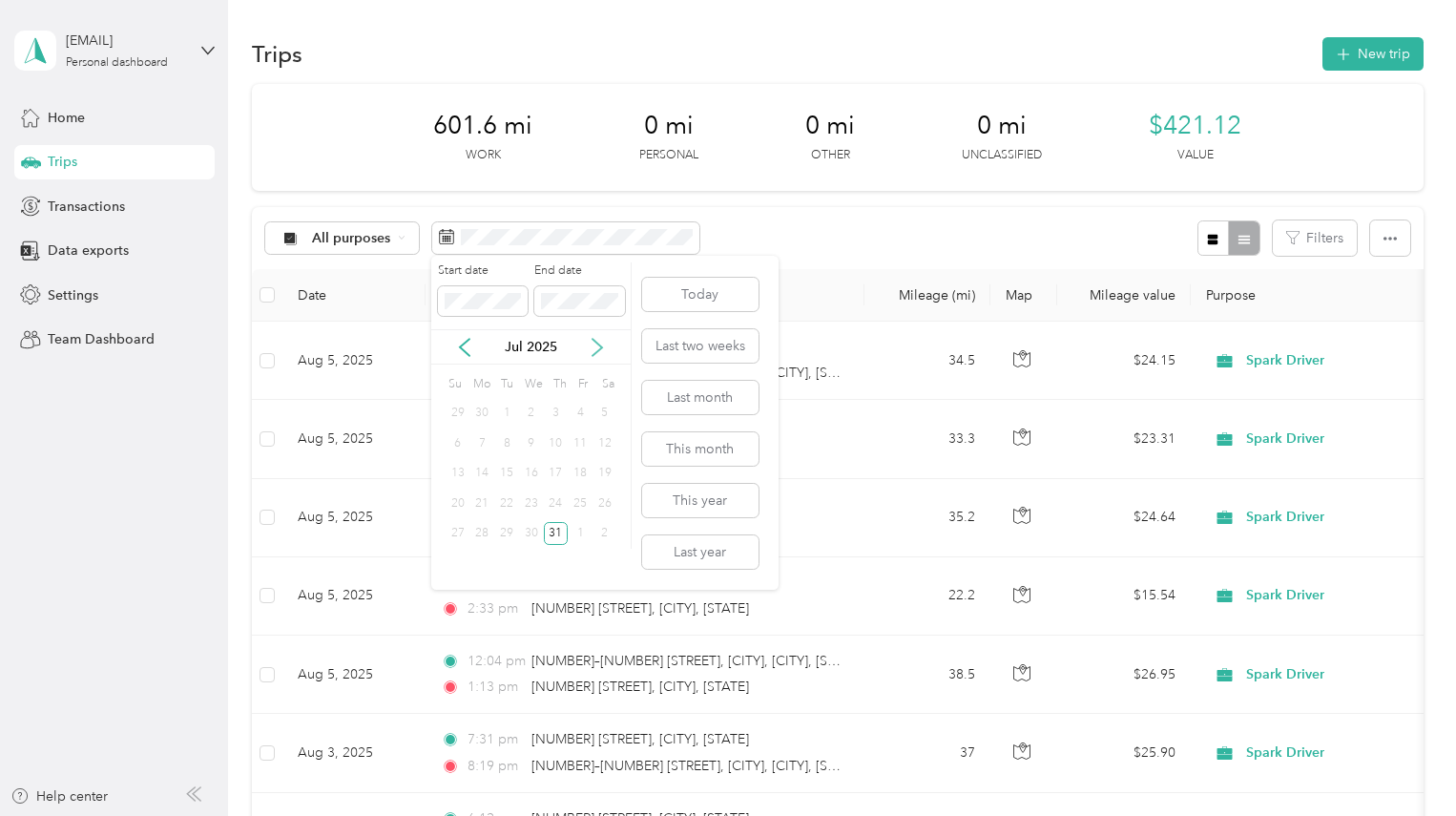 click 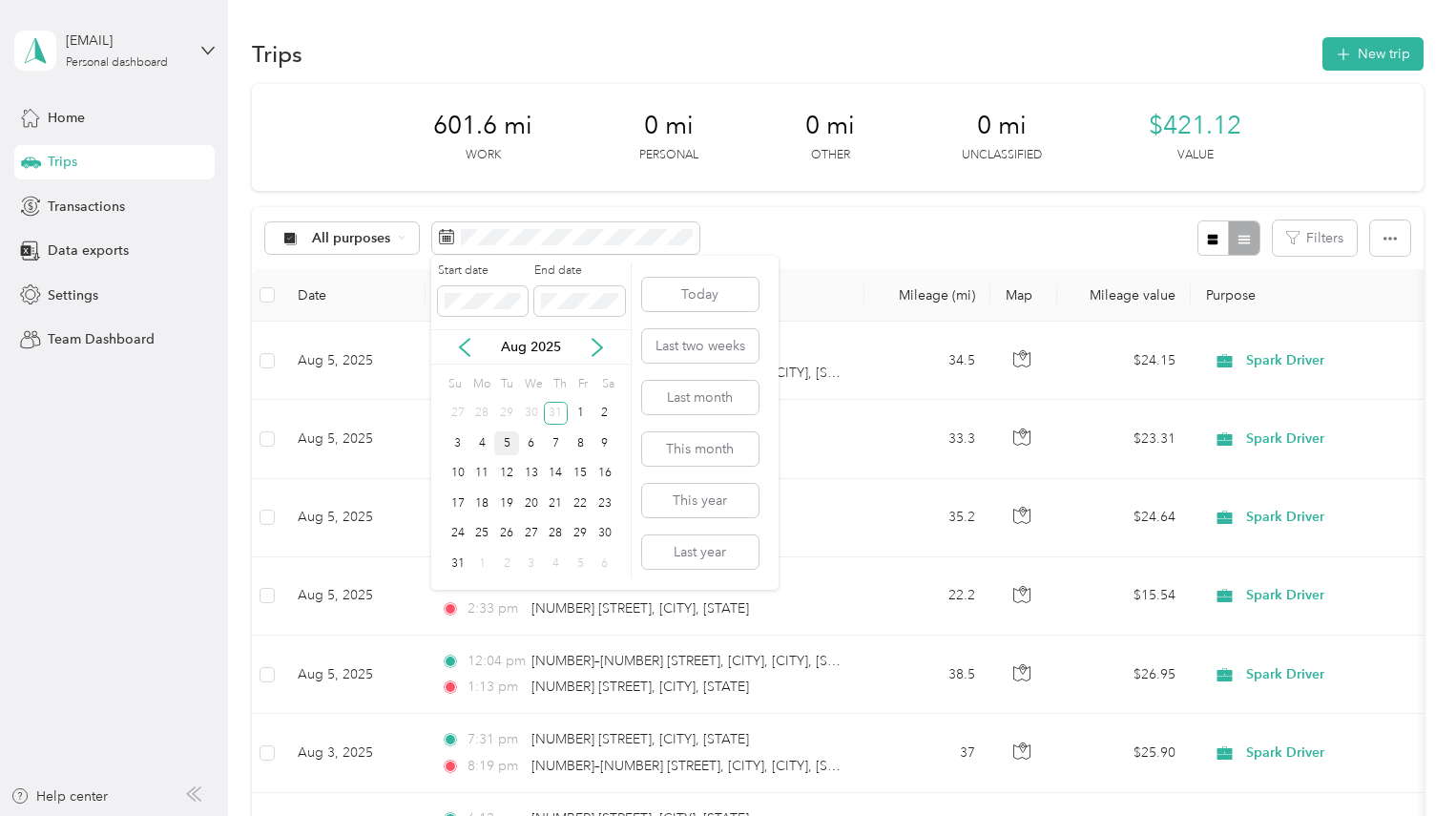 click on "5" at bounding box center [507, 443] 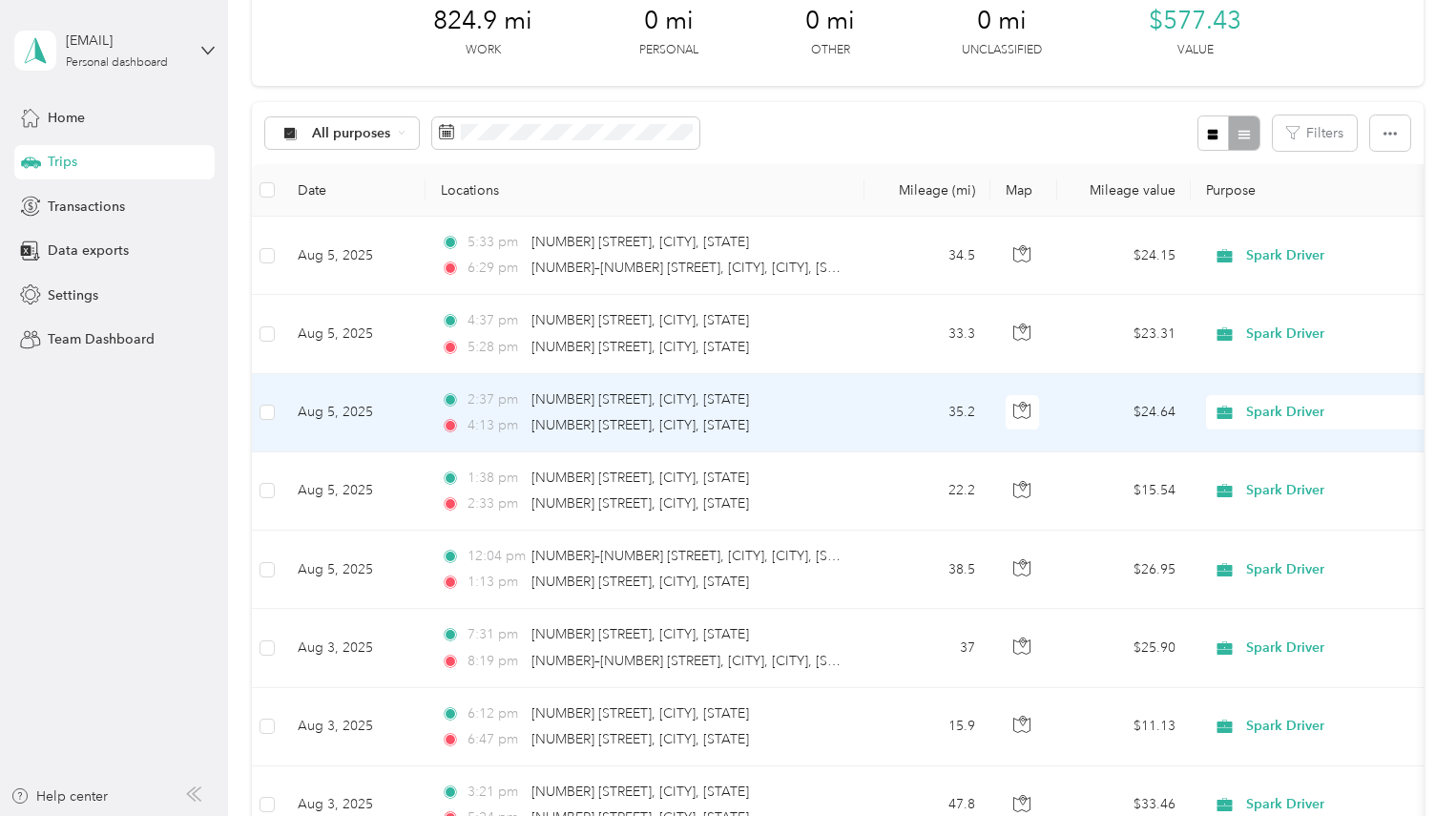scroll, scrollTop: 0, scrollLeft: 0, axis: both 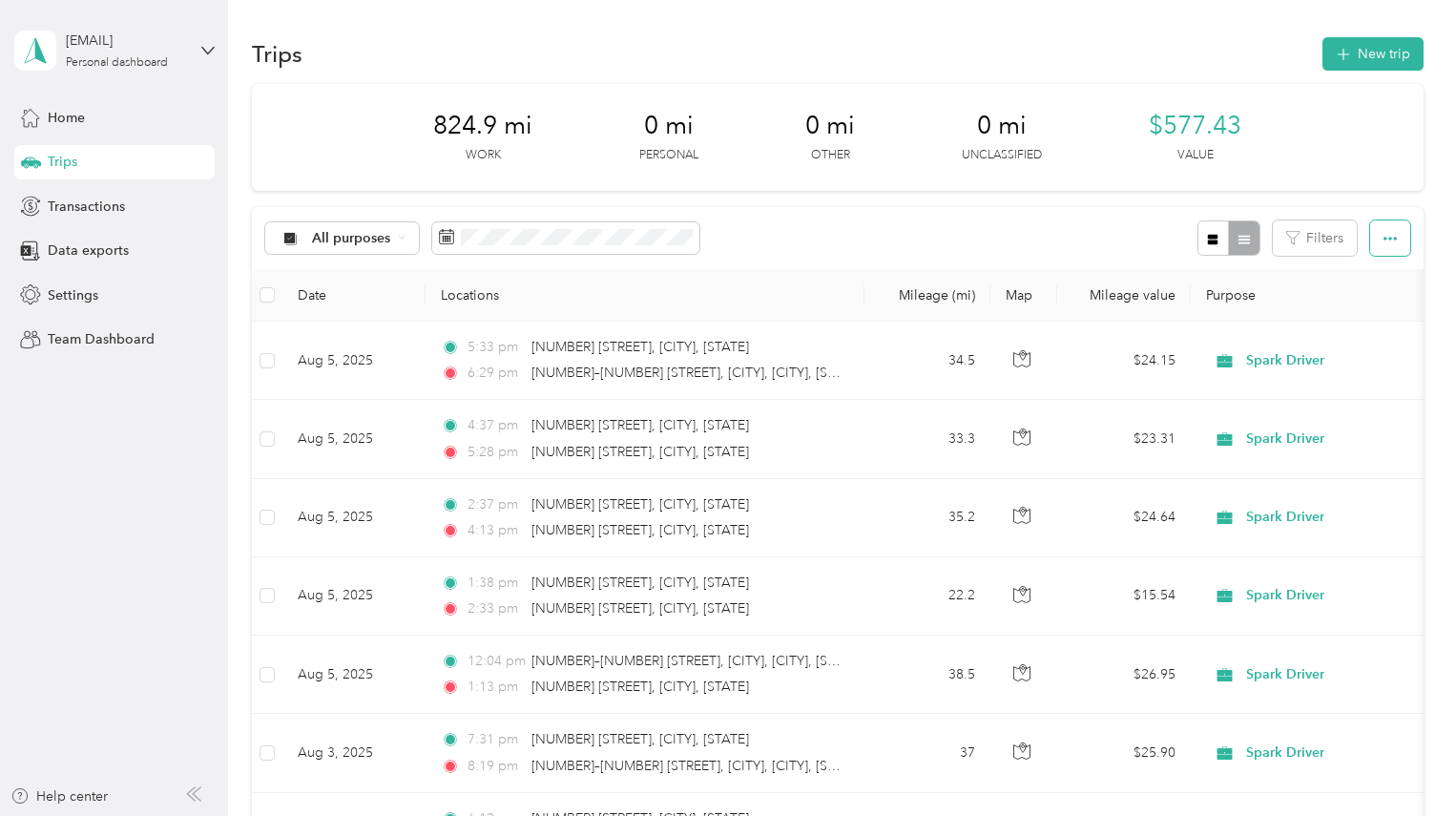 click at bounding box center [1390, 238] 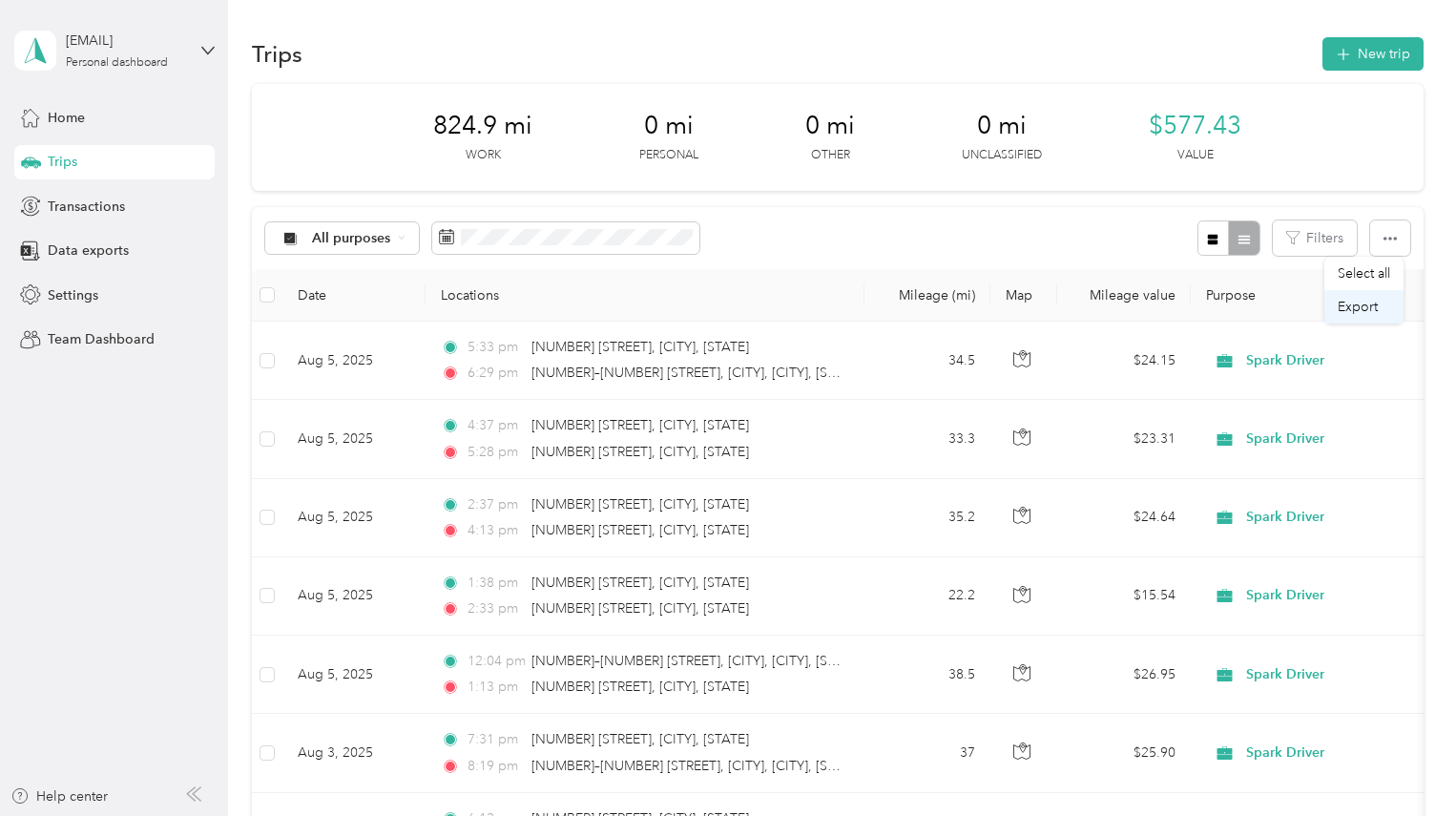 click on "Export" at bounding box center [1358, 306] 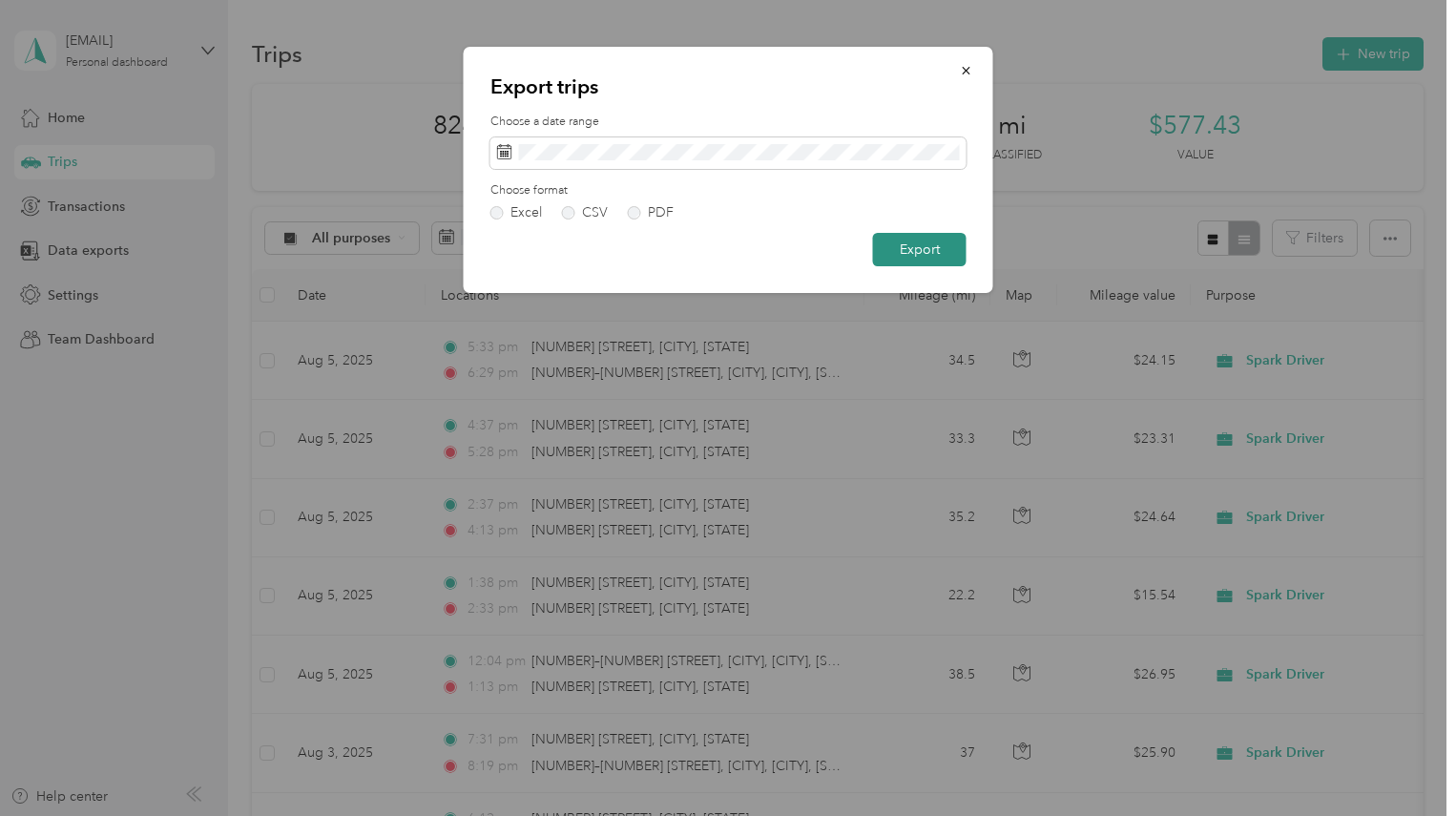 click on "Export" at bounding box center (920, 249) 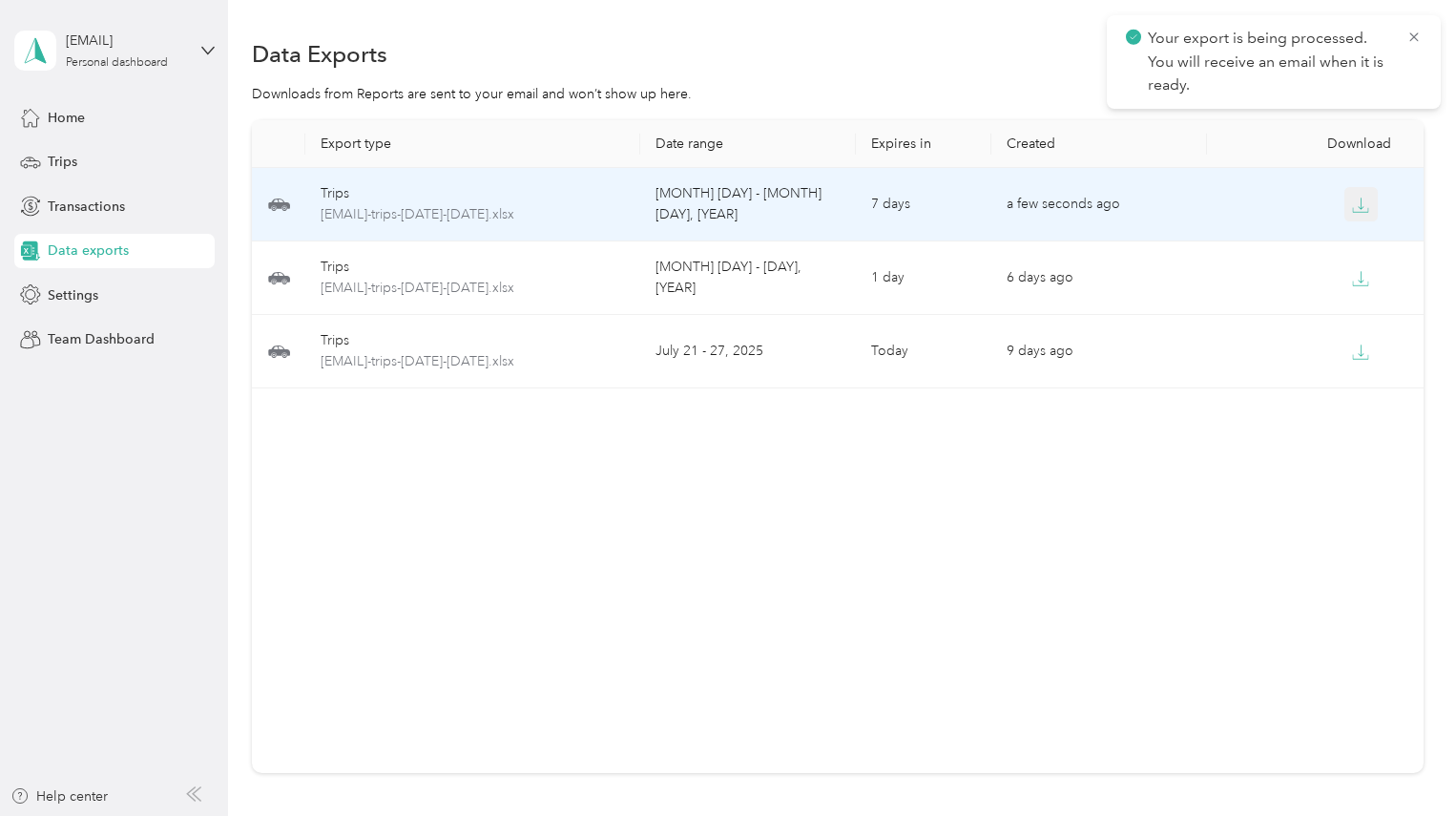 click at bounding box center [1362, 204] 